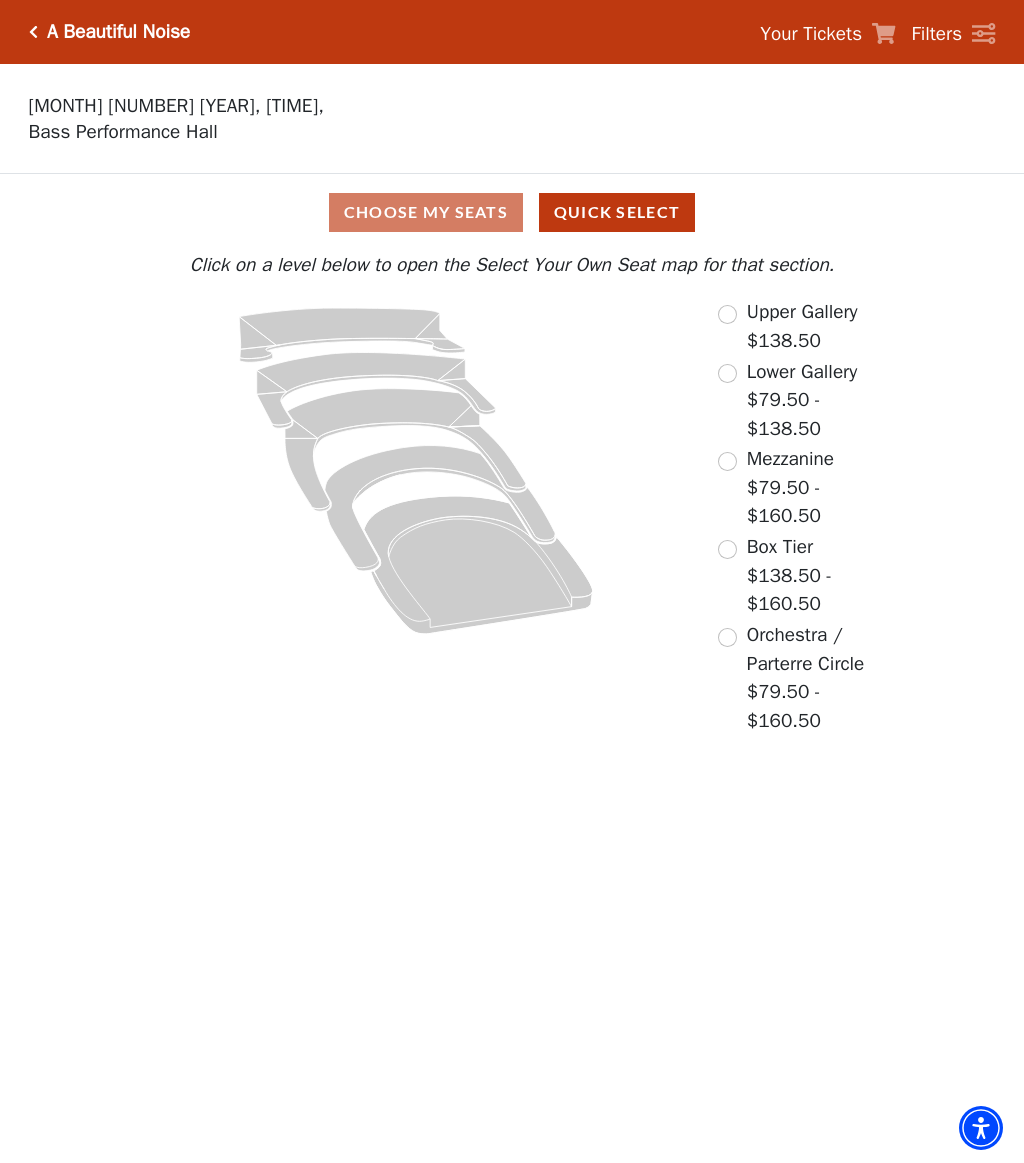 scroll, scrollTop: 0, scrollLeft: 0, axis: both 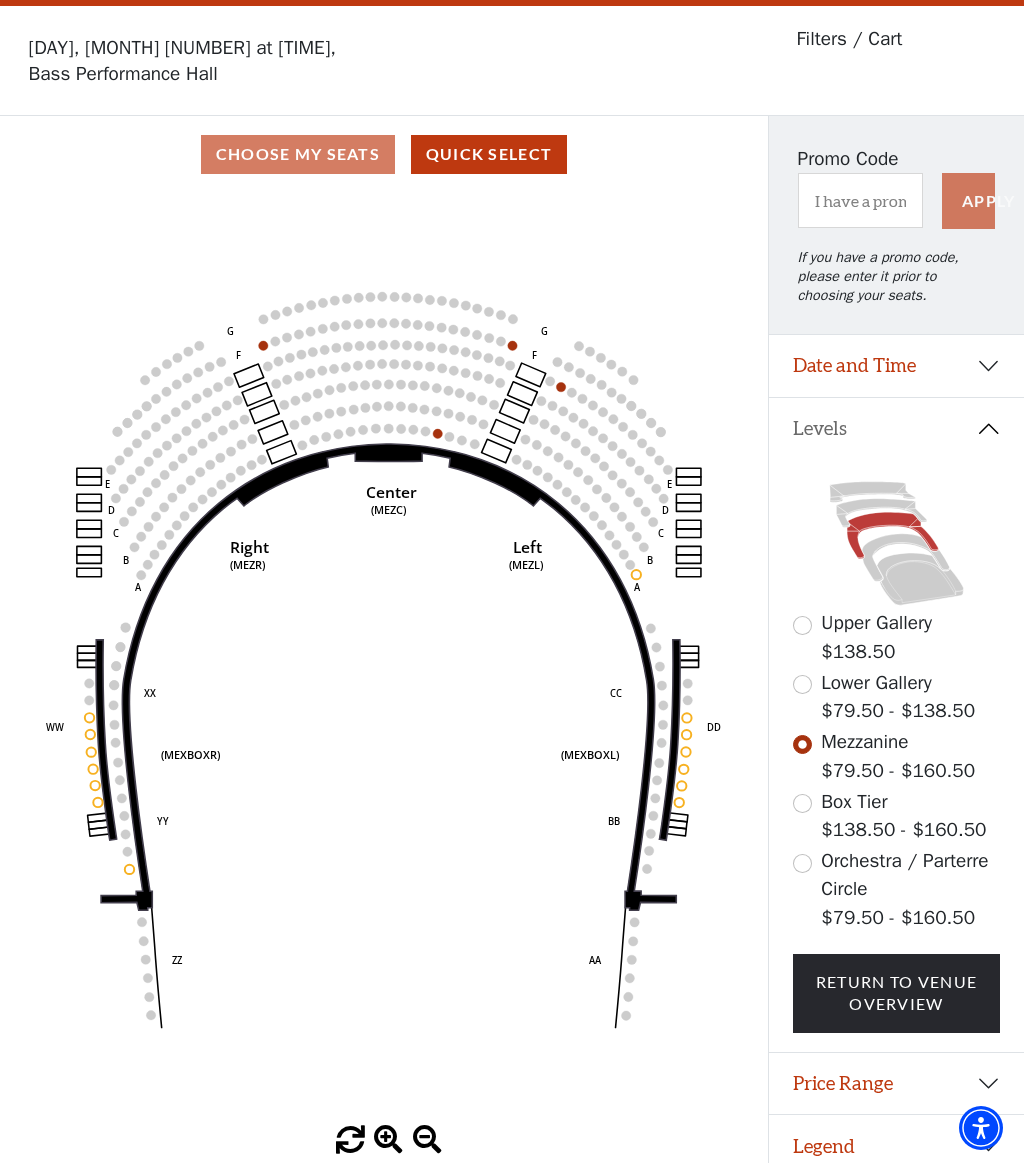 click at bounding box center (802, 684) 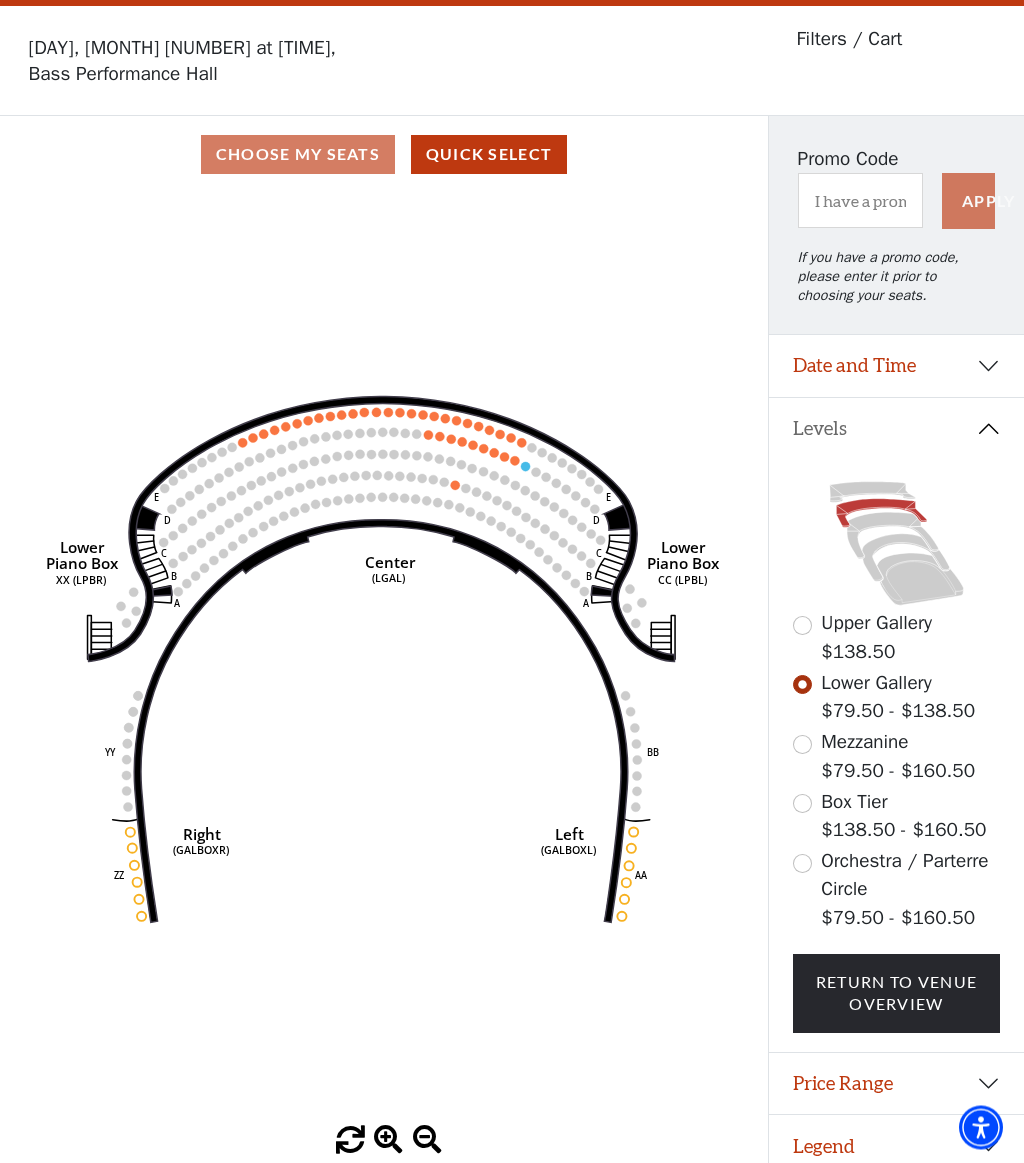 scroll, scrollTop: 58, scrollLeft: 0, axis: vertical 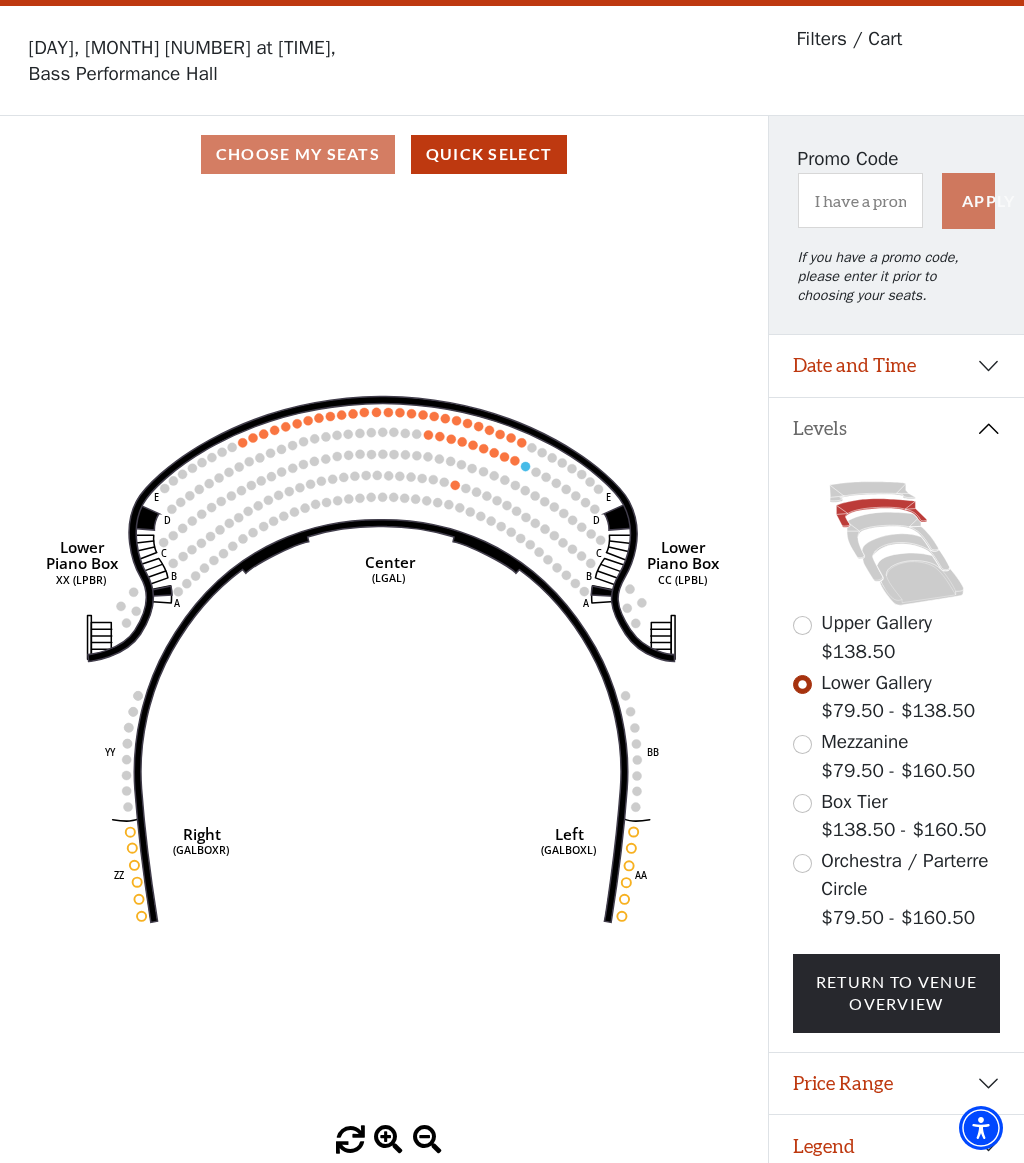 click at bounding box center [802, 863] 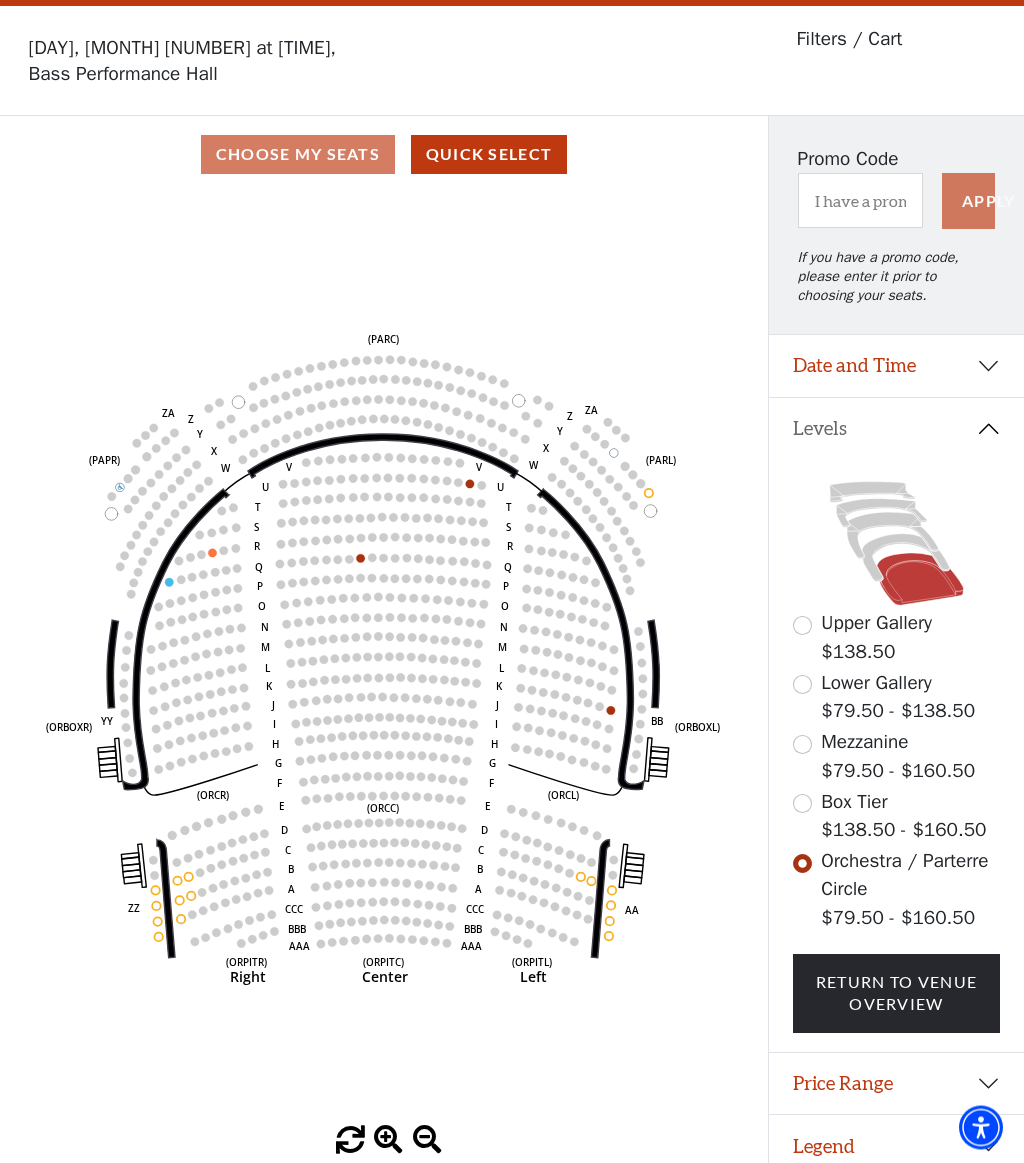 scroll, scrollTop: 58, scrollLeft: 0, axis: vertical 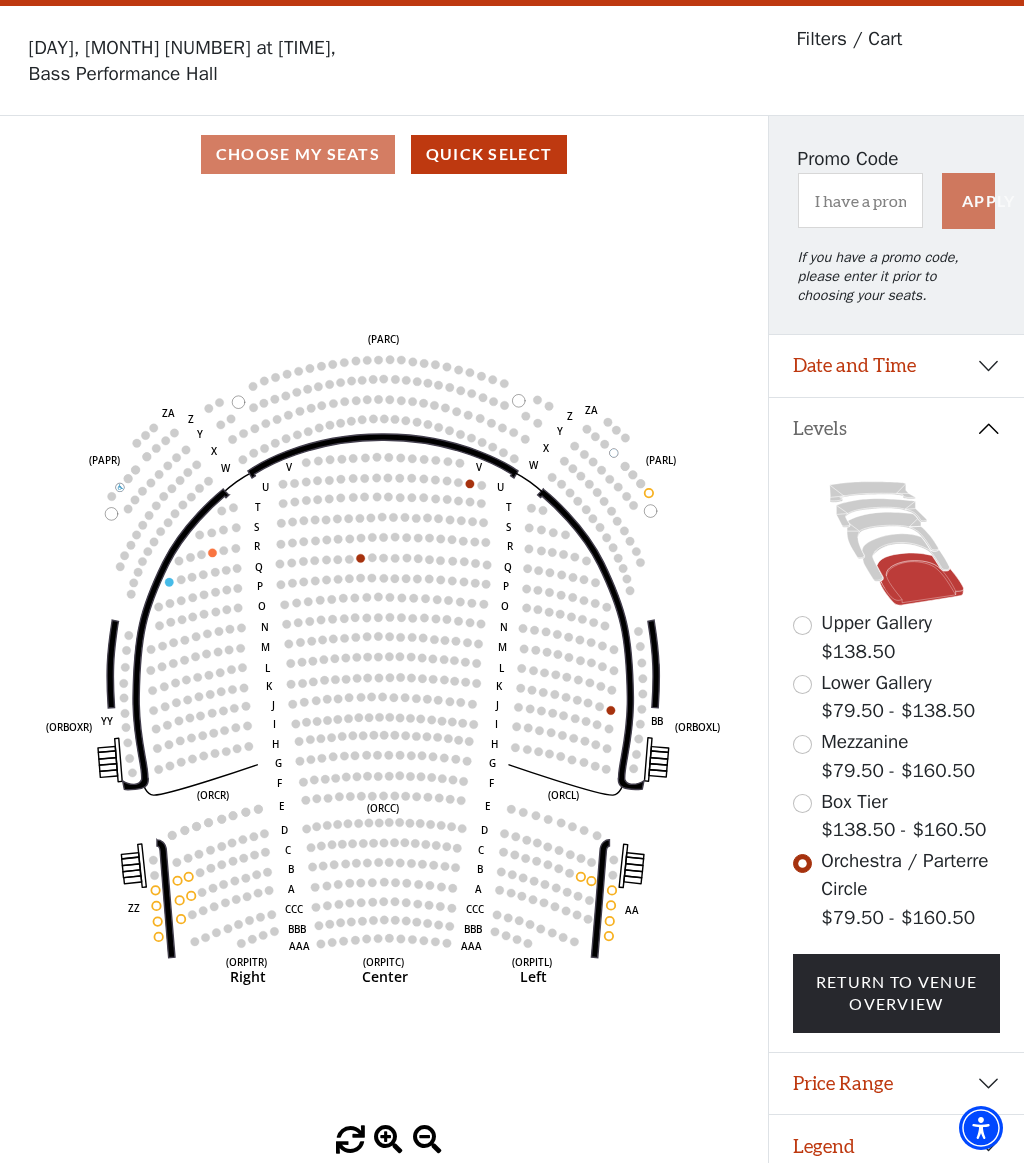 click at bounding box center [802, 803] 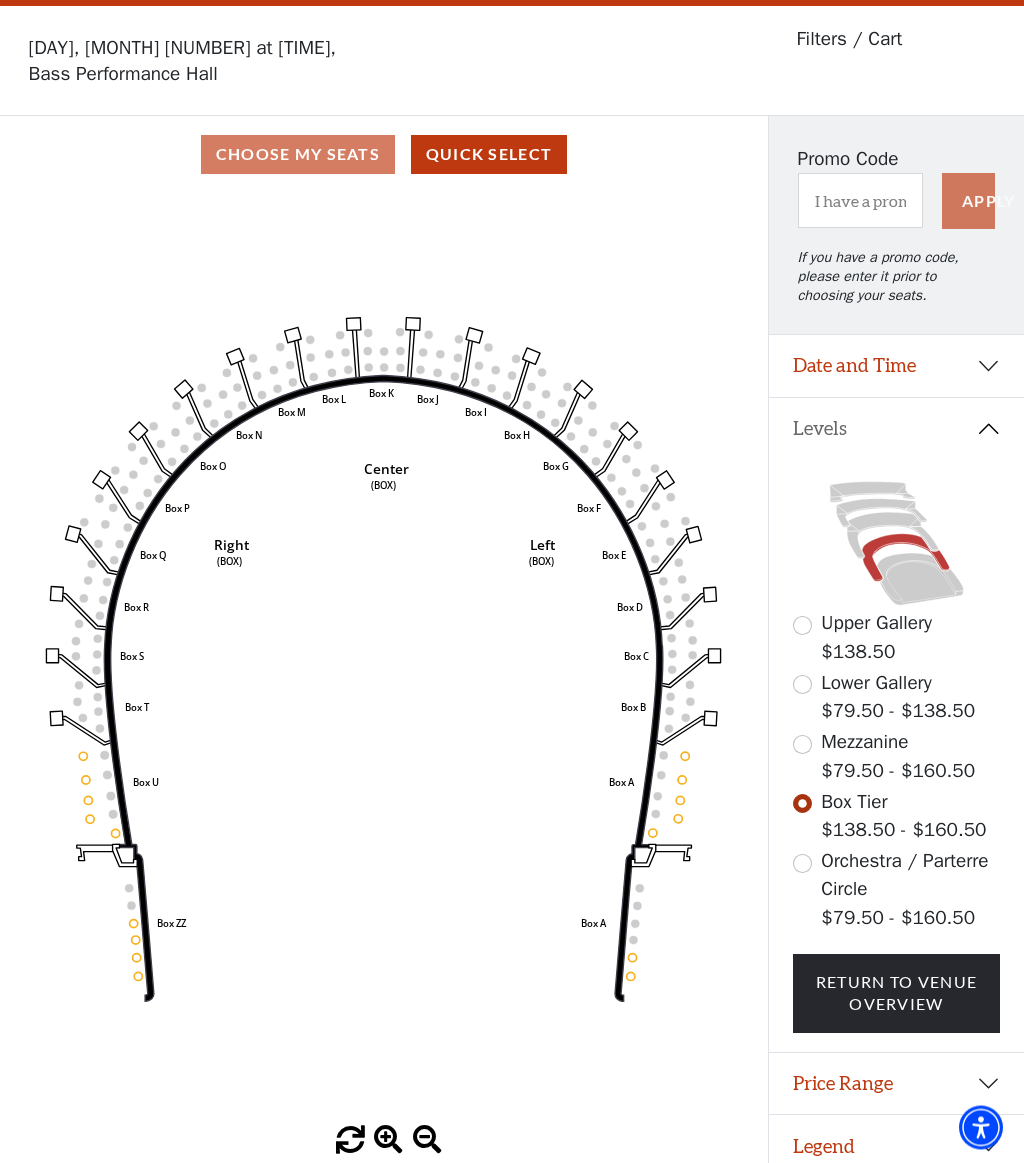 scroll, scrollTop: 58, scrollLeft: 0, axis: vertical 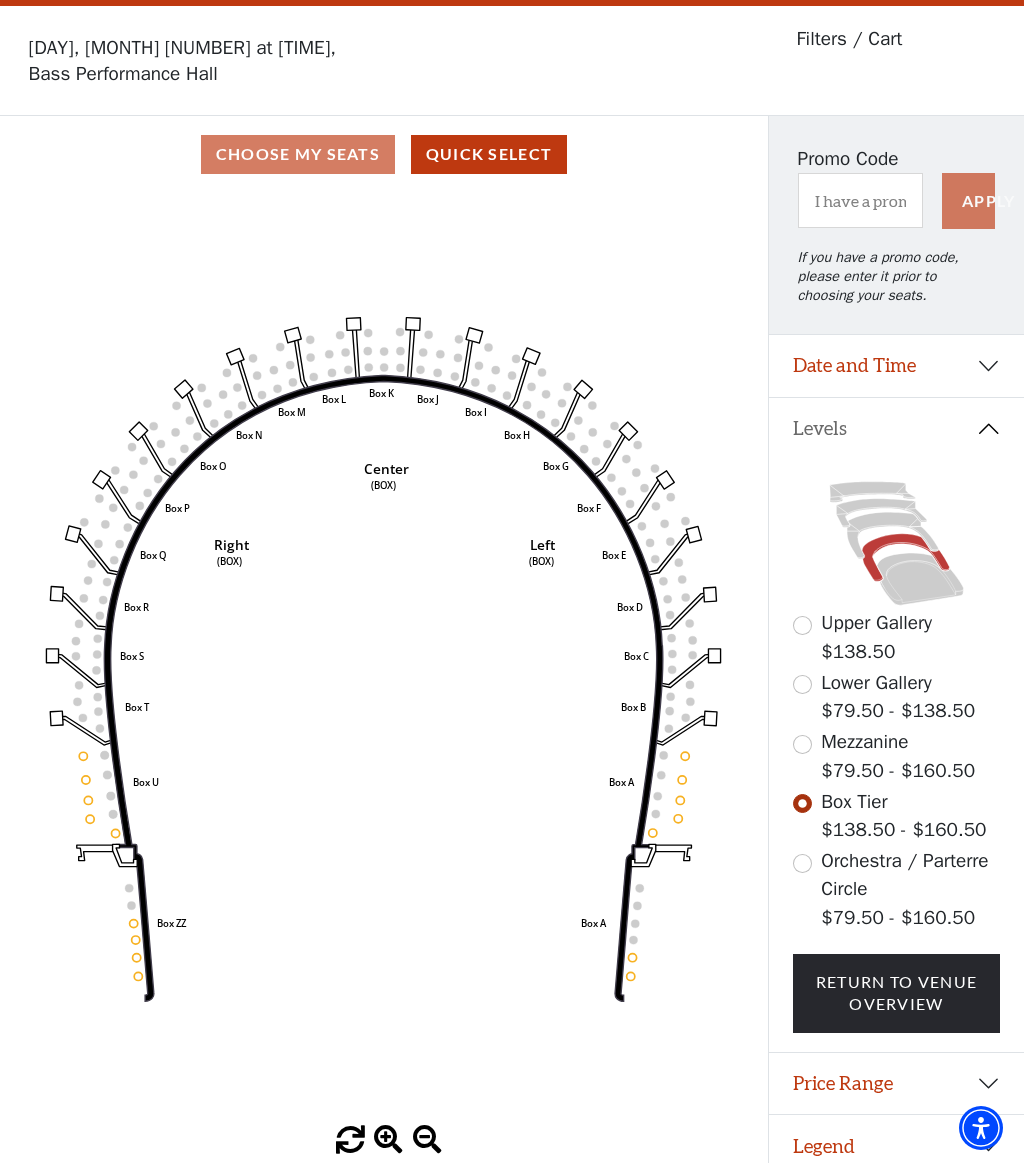 click at bounding box center (802, 744) 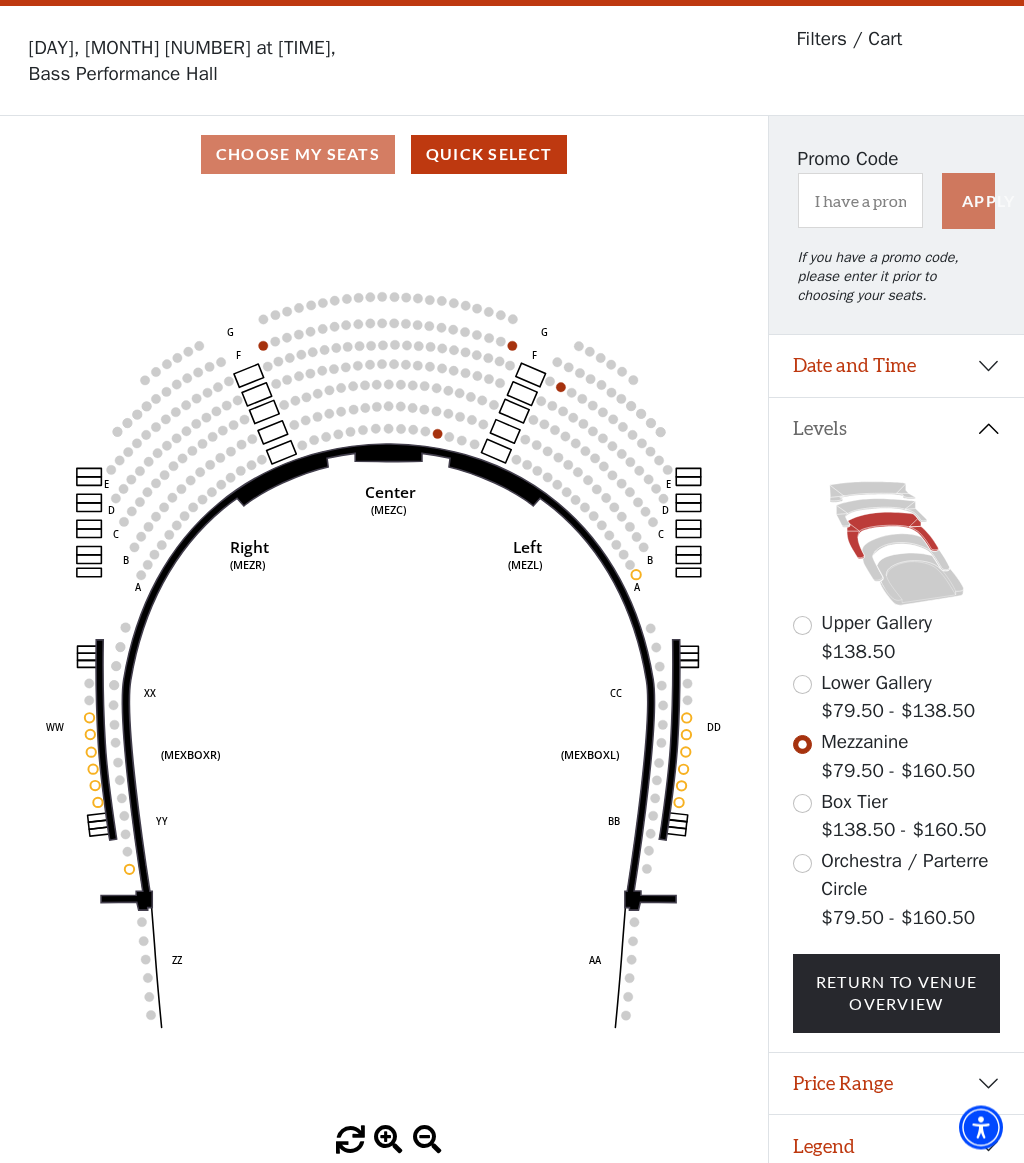 scroll, scrollTop: 58, scrollLeft: 0, axis: vertical 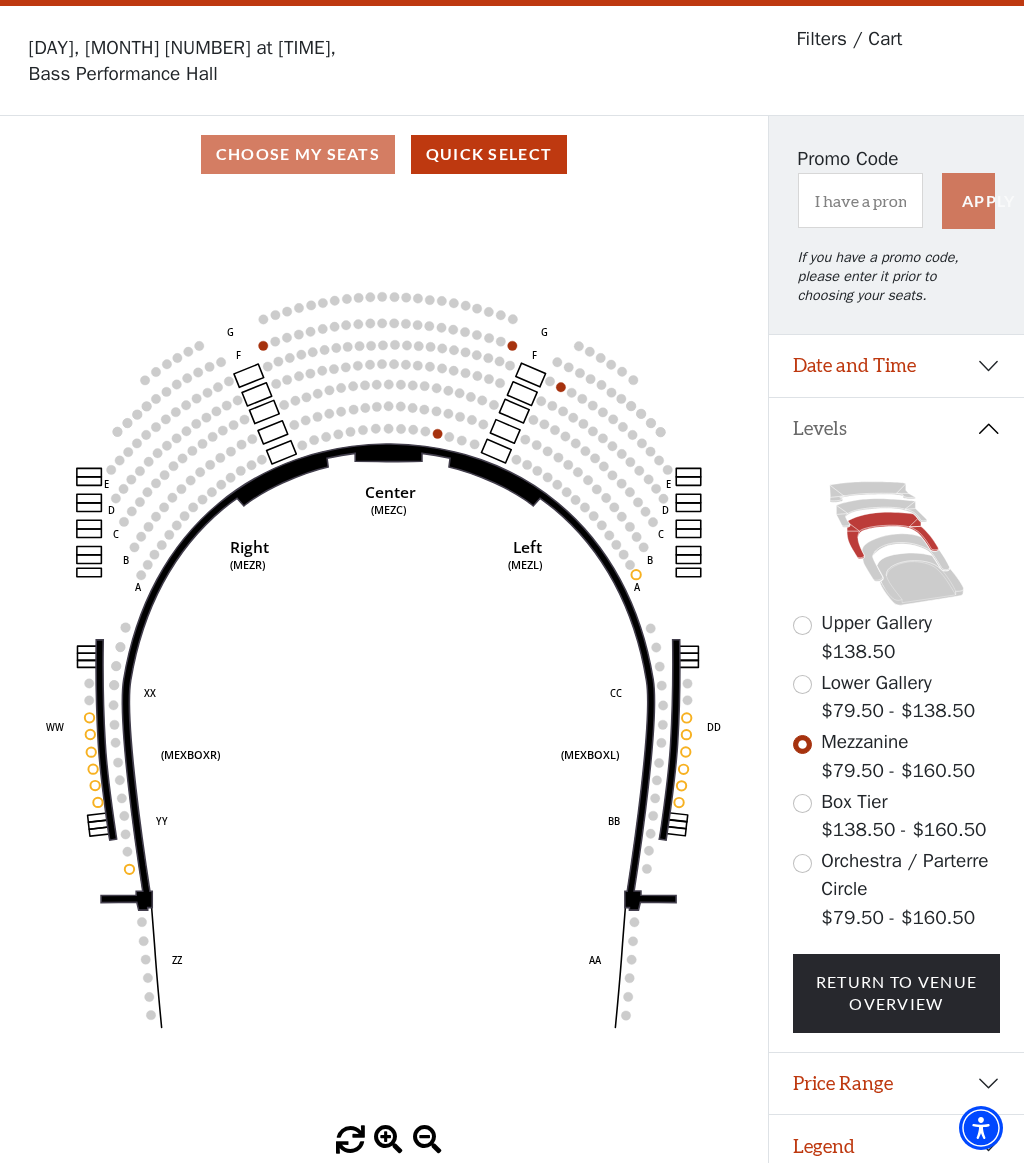 click at bounding box center [802, 684] 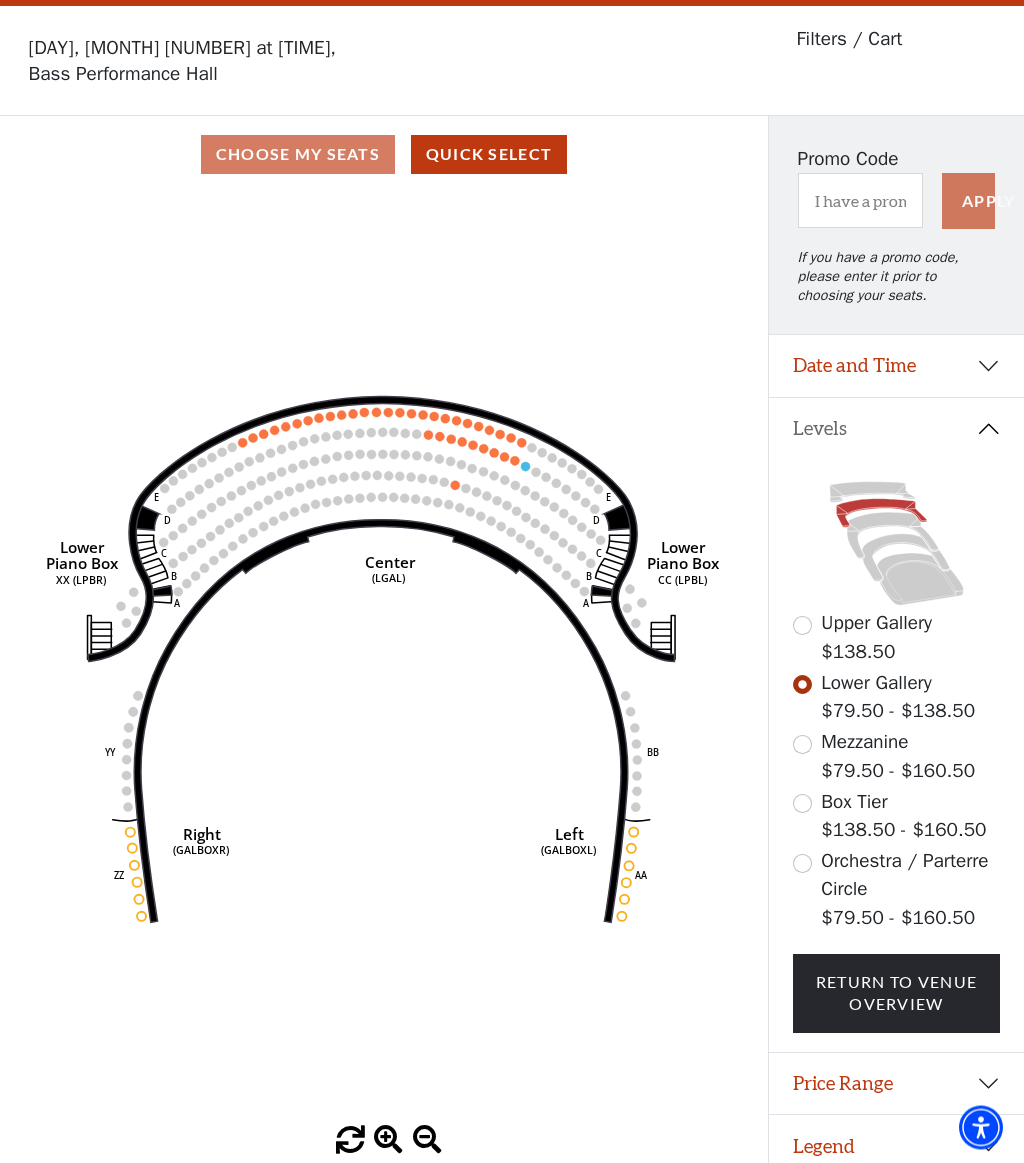 scroll, scrollTop: 58, scrollLeft: 0, axis: vertical 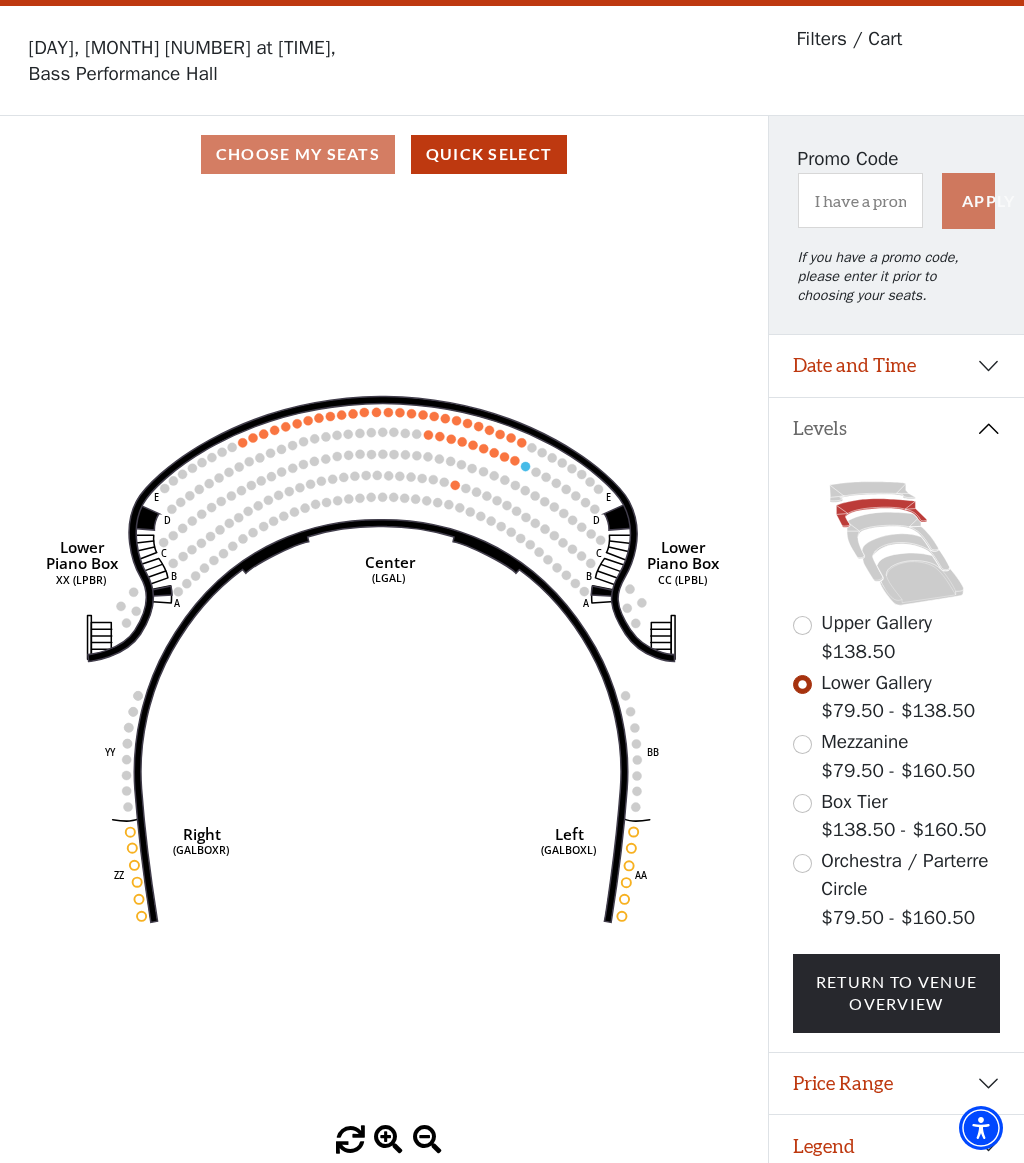 click 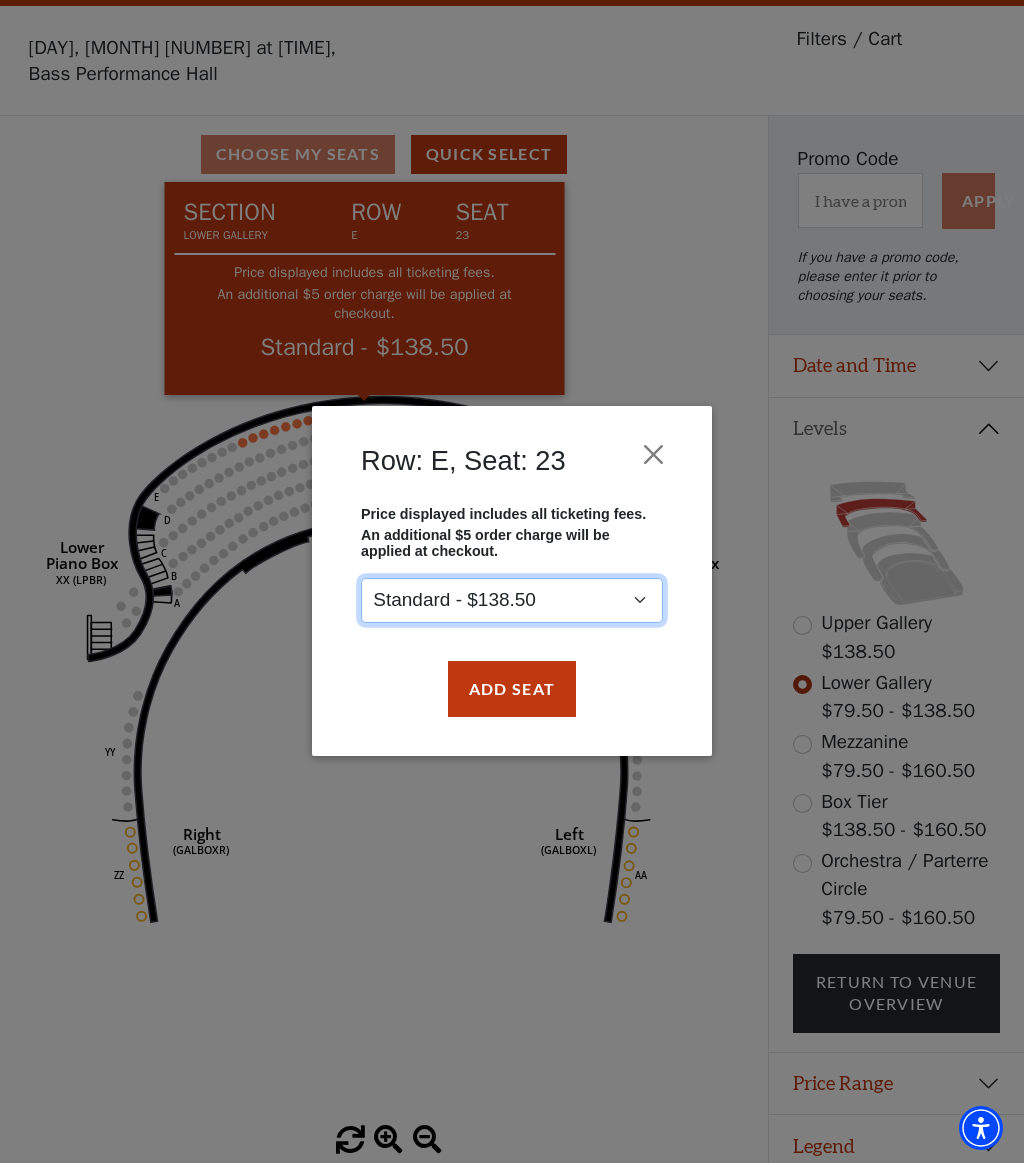 click on "Standard - $138.50" at bounding box center [512, 600] 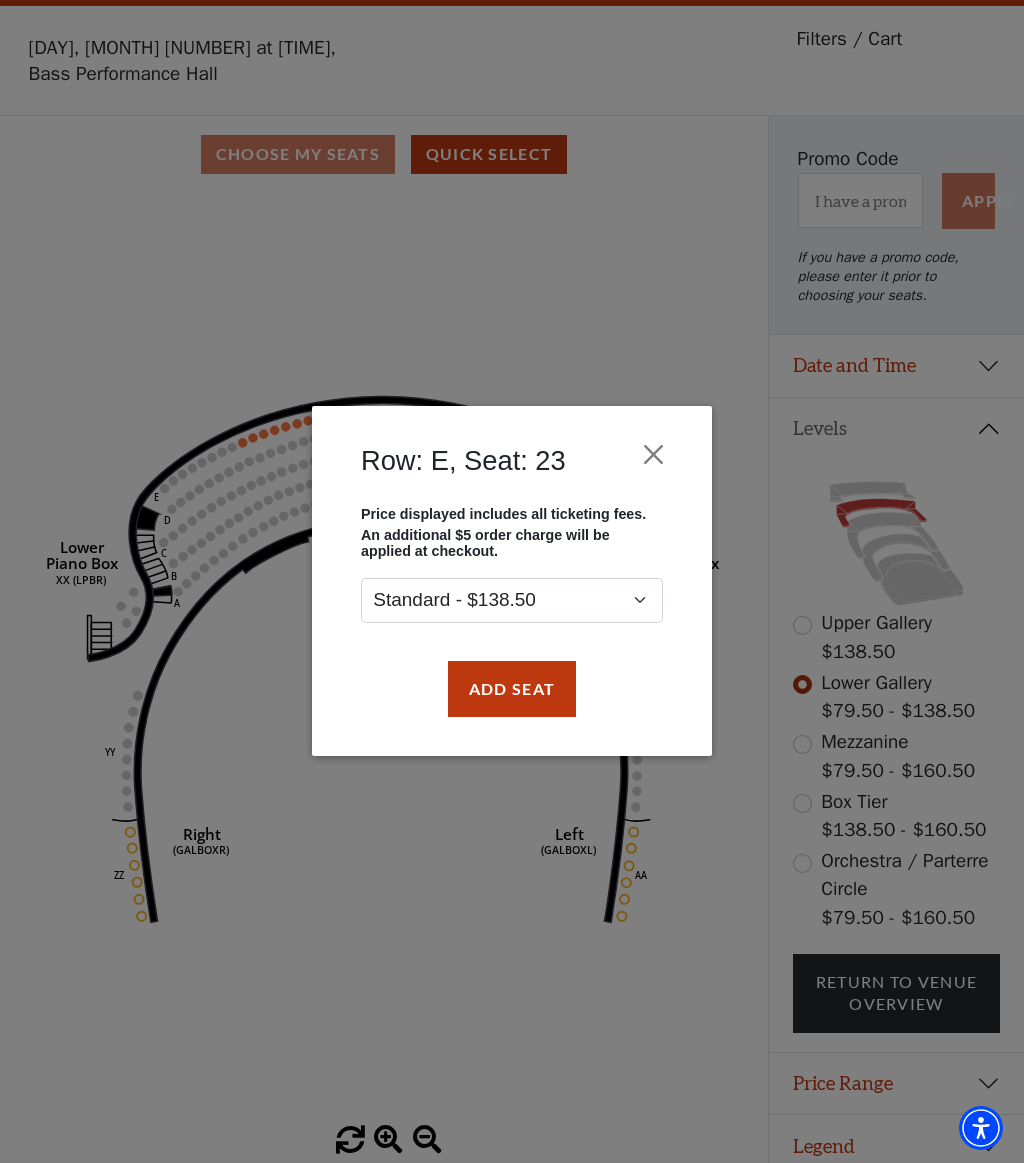 click at bounding box center [654, 455] 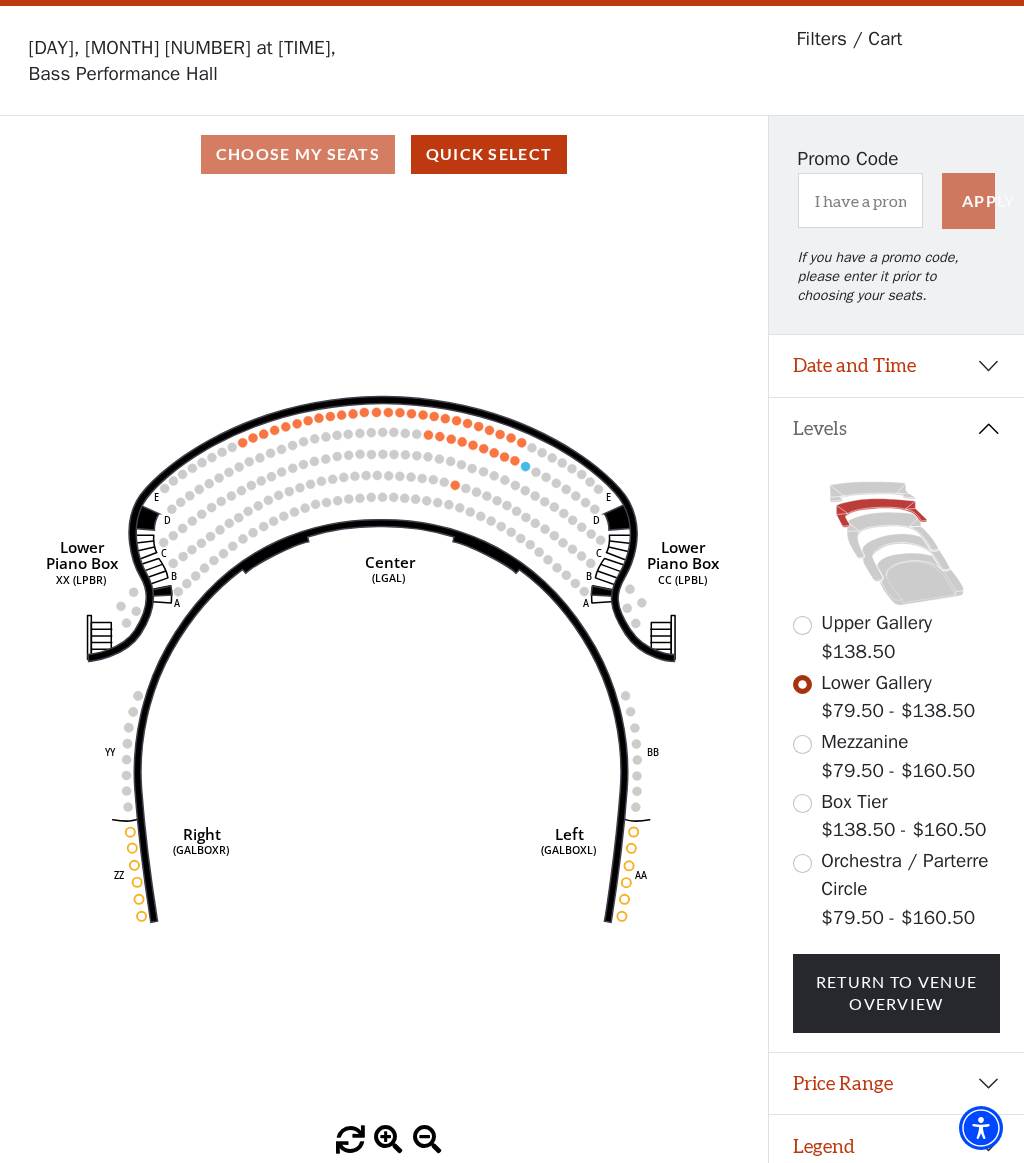 click on "Price Range" at bounding box center (896, 1084) 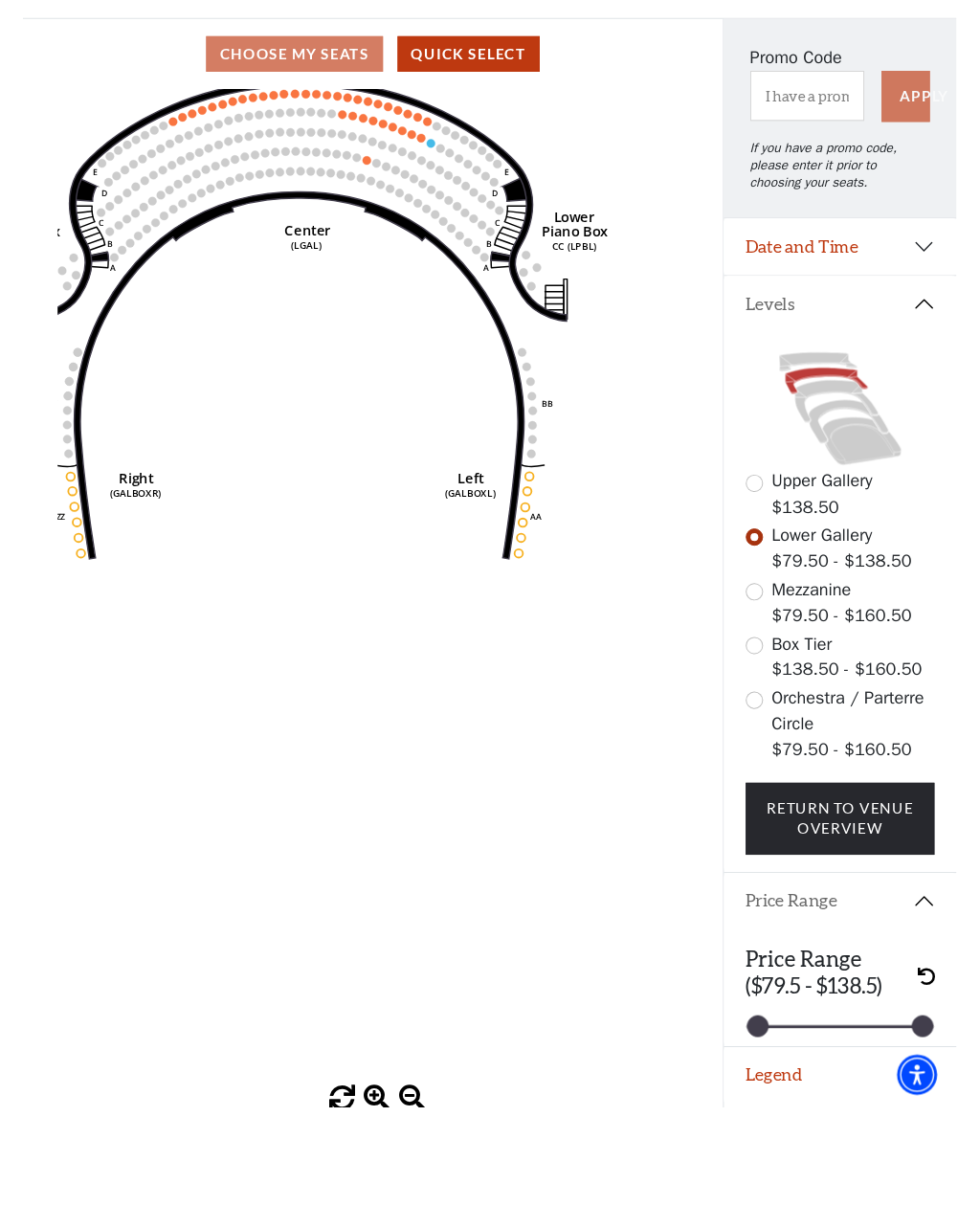 scroll, scrollTop: 0, scrollLeft: 0, axis: both 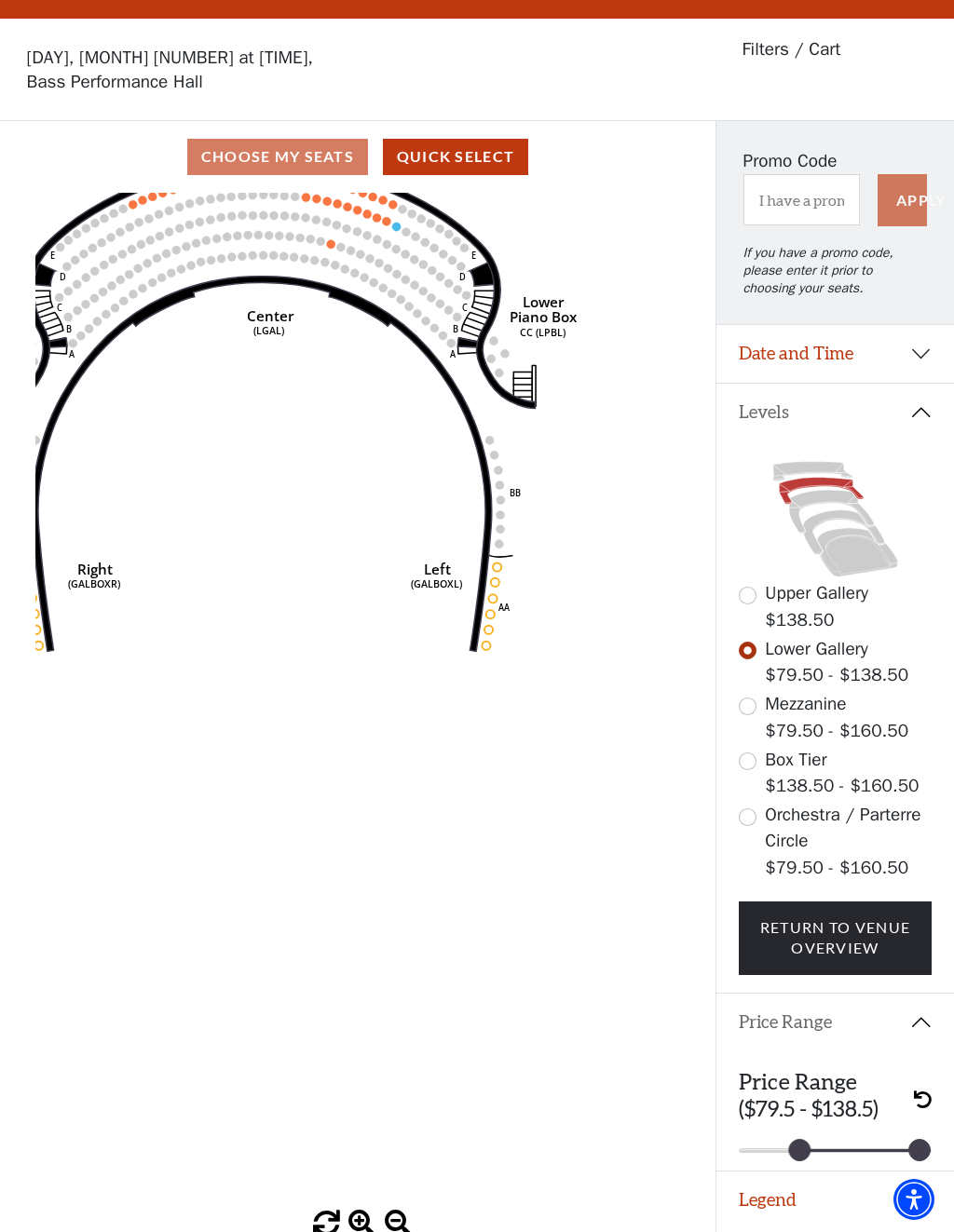 click at bounding box center [799, 1150] 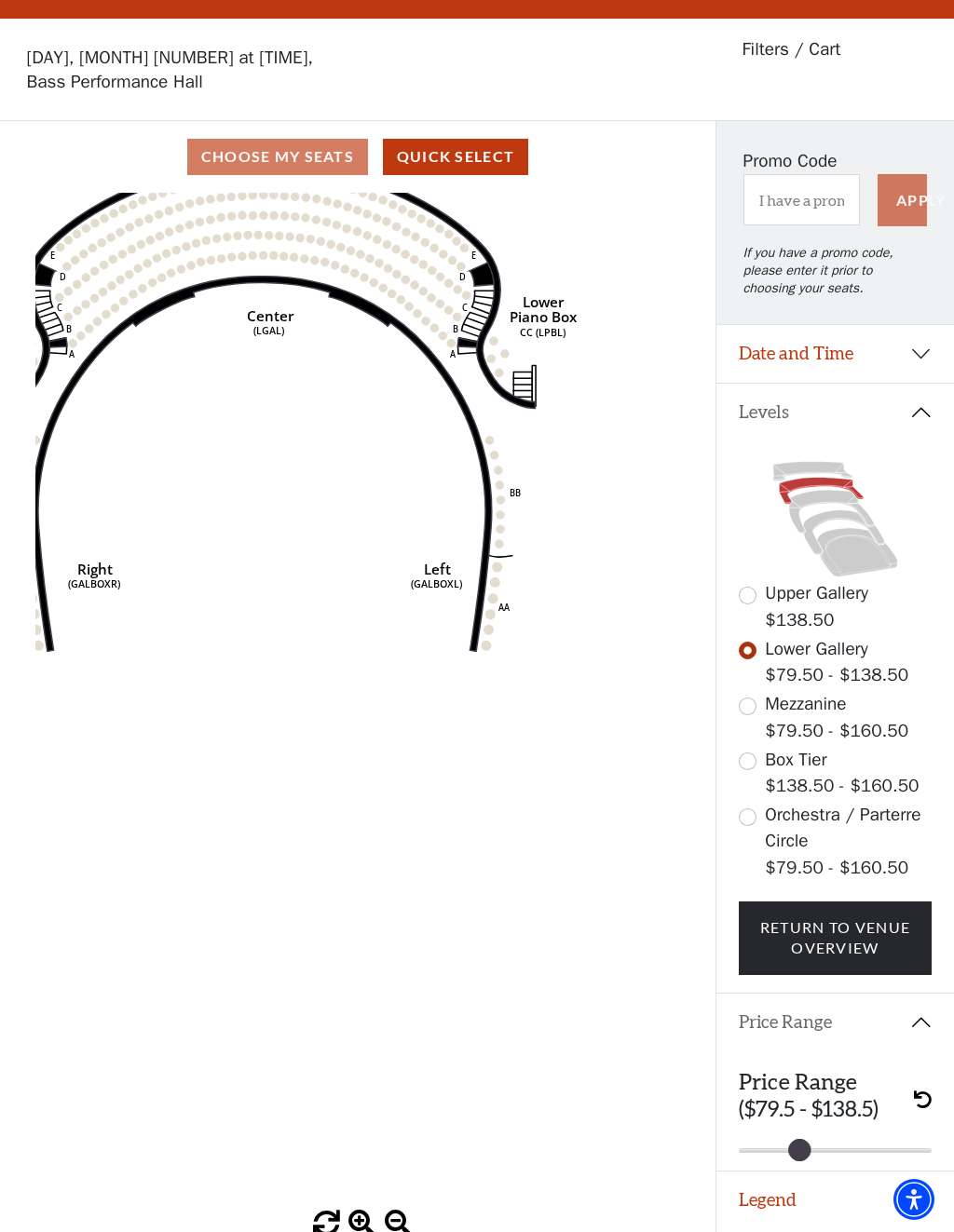 click on "96 96" at bounding box center [836, 1150] 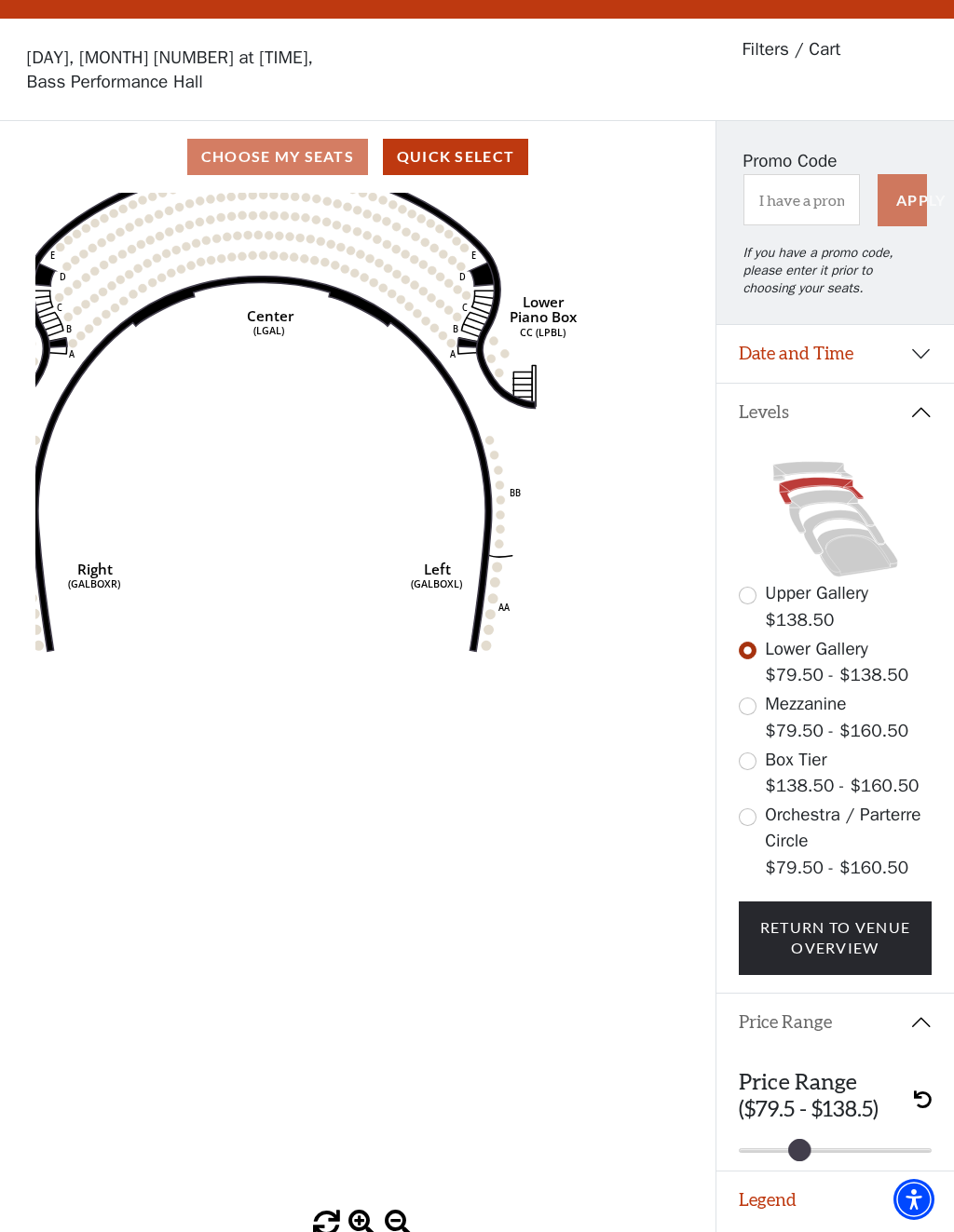 click on "Price Range ($79.5 - $138.5)     96 96" at bounding box center (835, 1110) 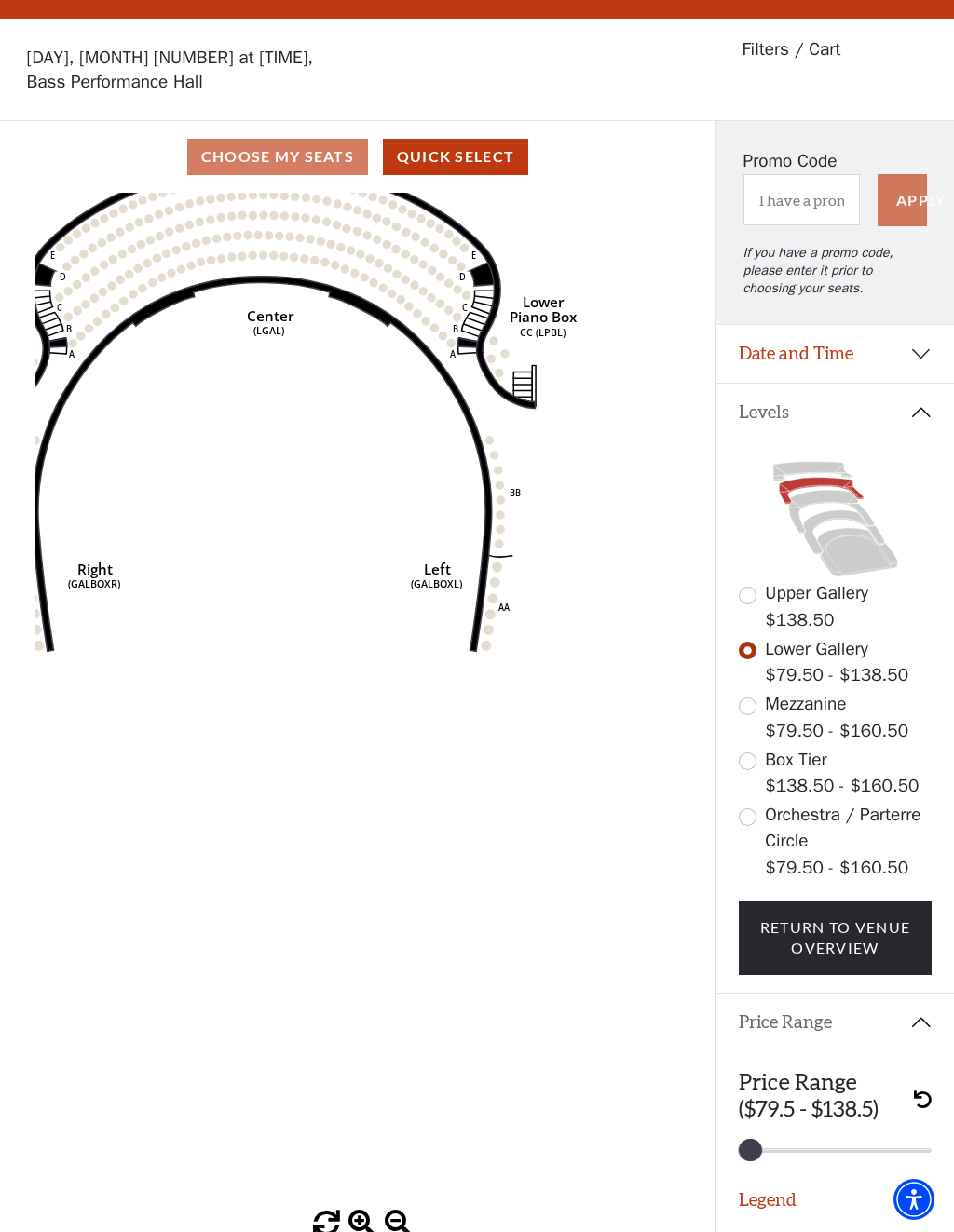 click on "Upper Gallery $138.50" at bounding box center (836, 606) 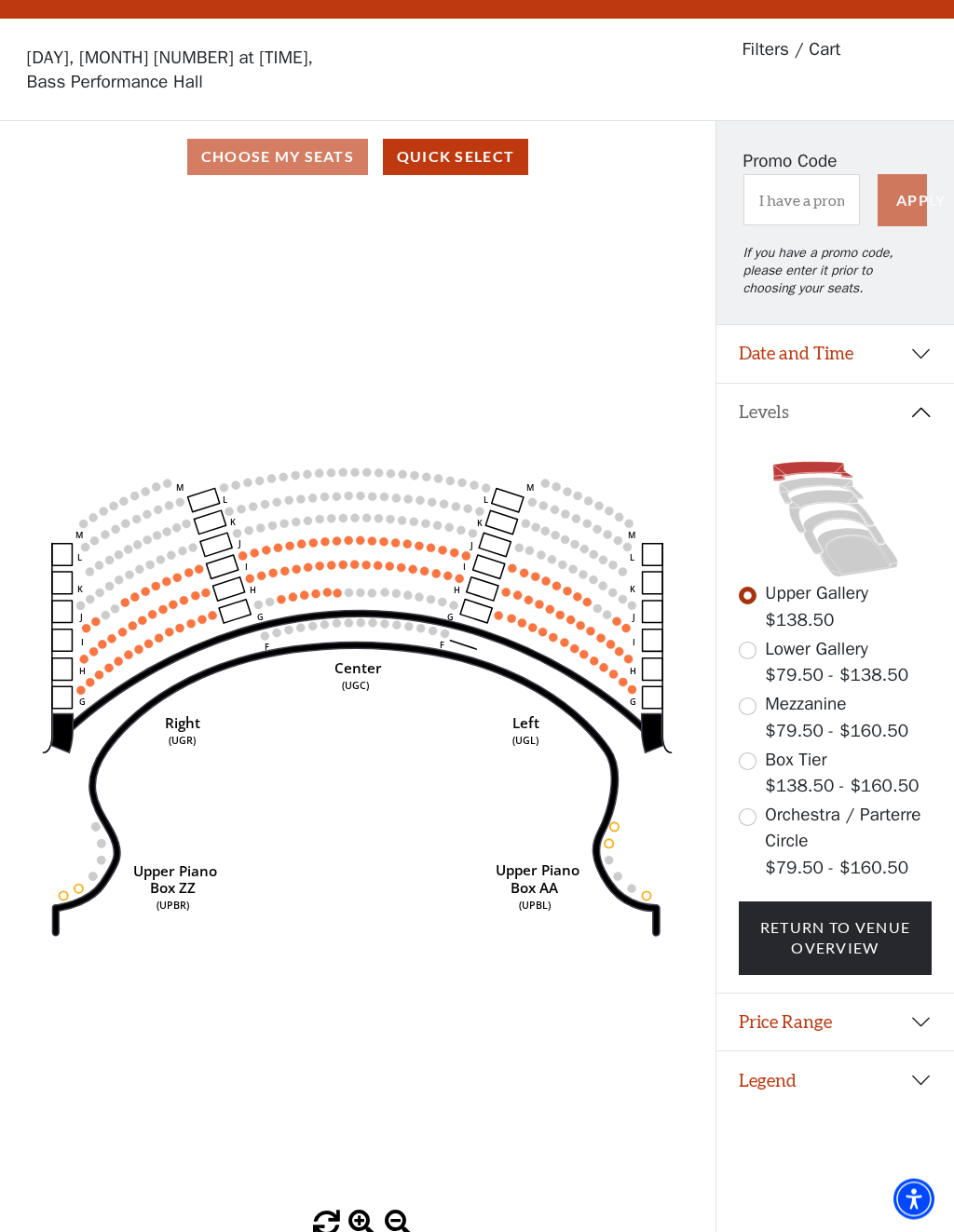 scroll, scrollTop: 41, scrollLeft: 0, axis: vertical 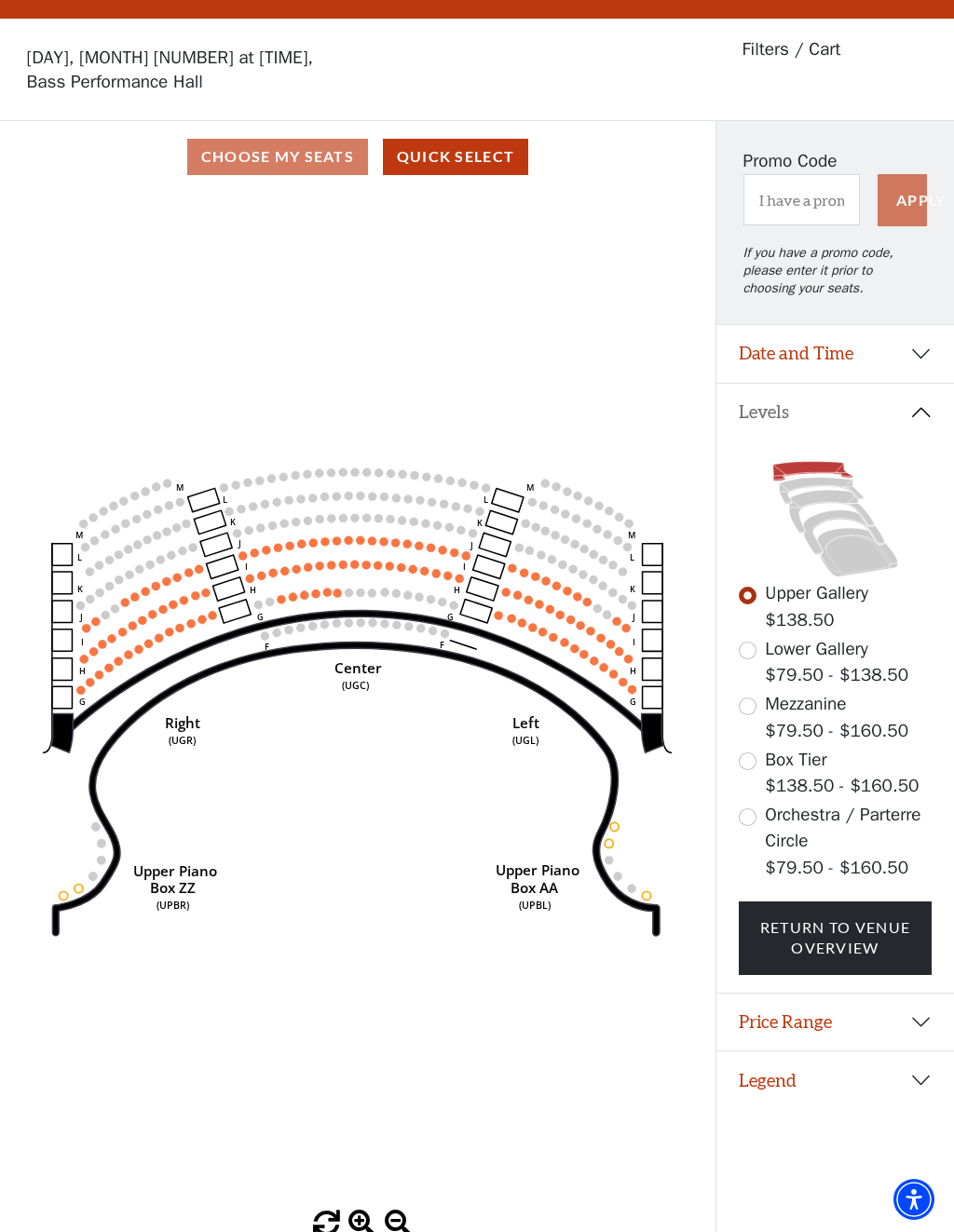 click on "Center   (UGC)   Right   (UGR)   Left   (UGL)   Upper Piano   Box ZZ   (UPBR)   Upper Piano   Box AA   (UPBL)   M   L   K   J   I   H   G   M   L   K   J   I   H   G   M   L   K   J   I   H   G   F   M   L   K   J   I   H   G   F" 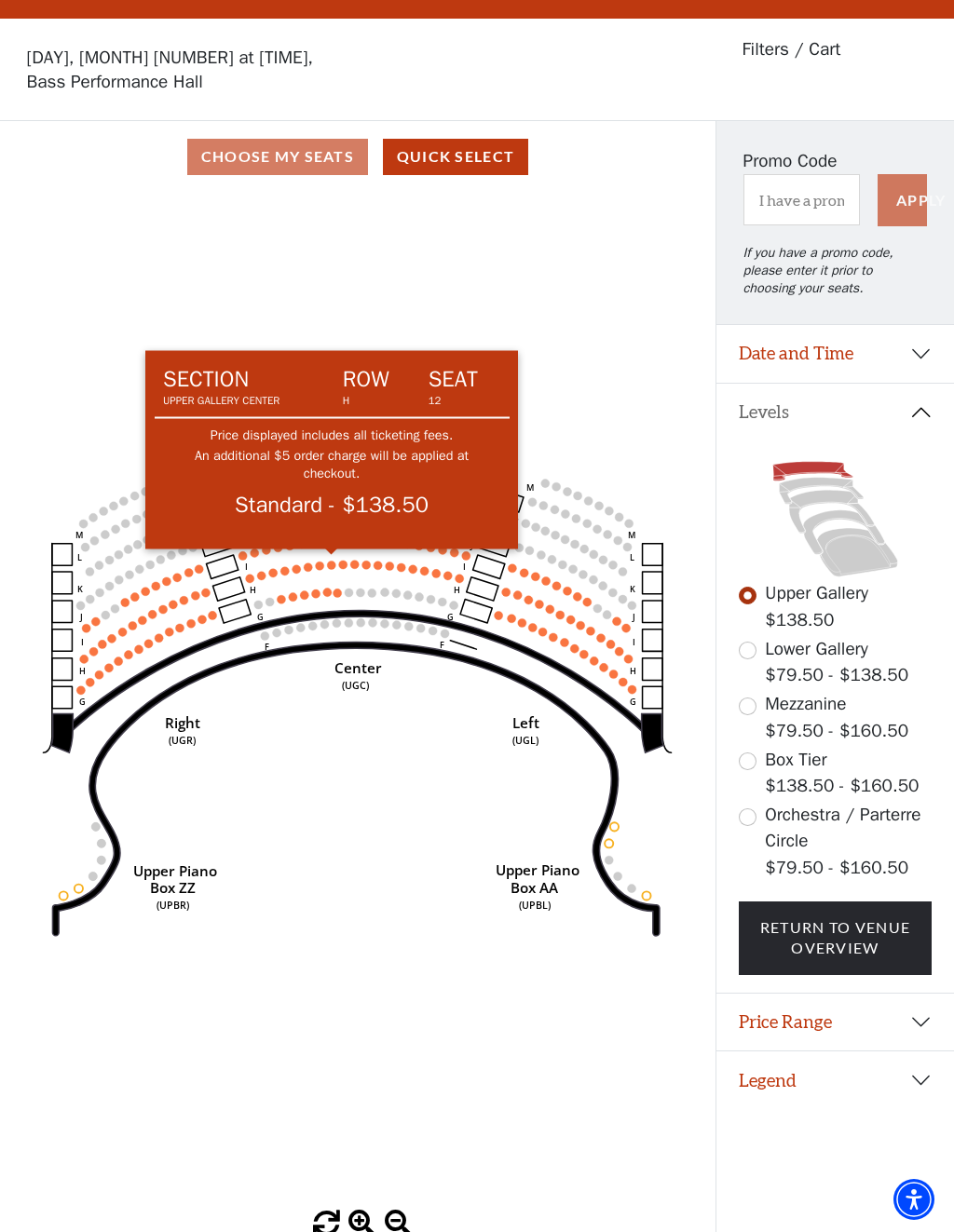 click 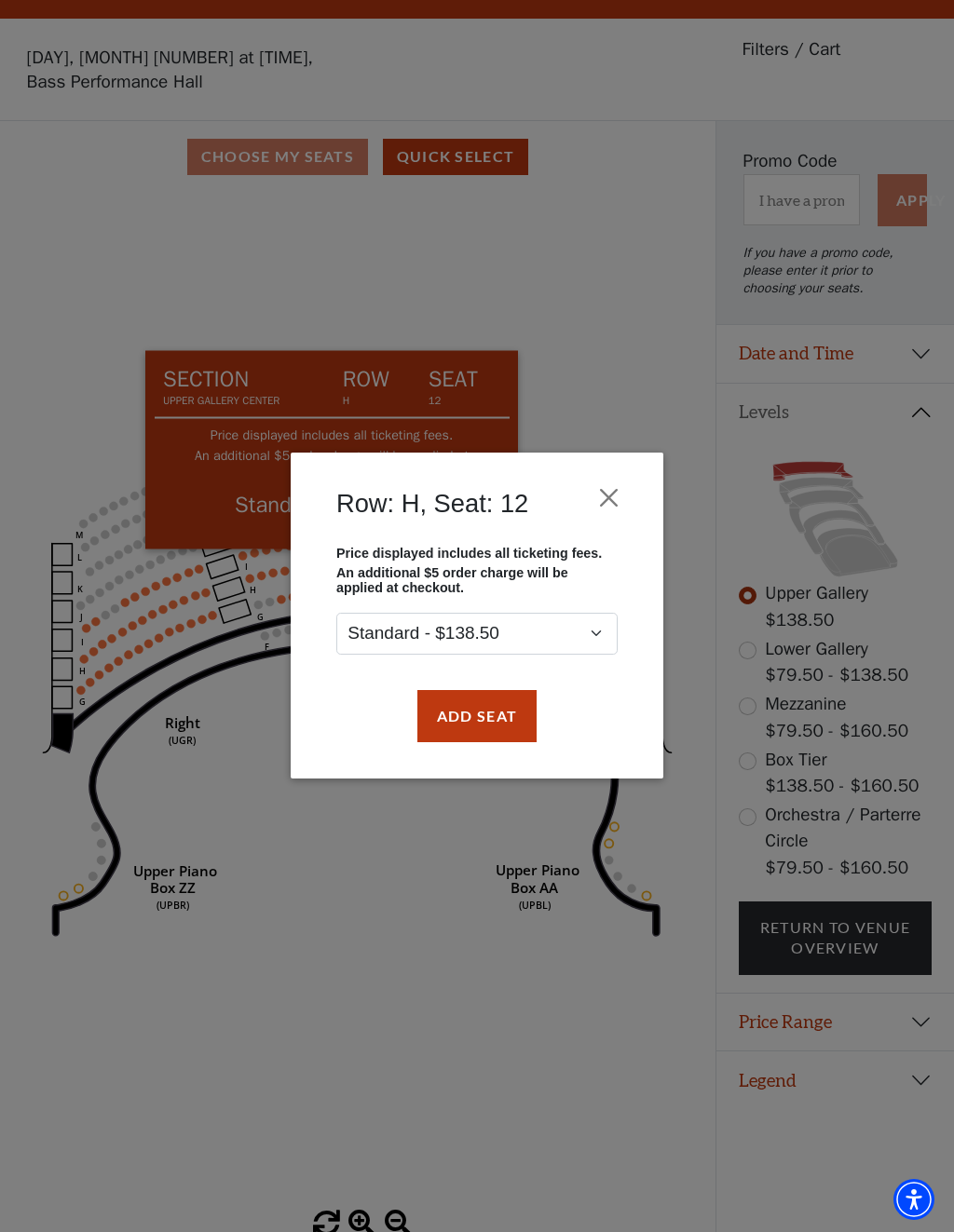 click at bounding box center (609, 498) 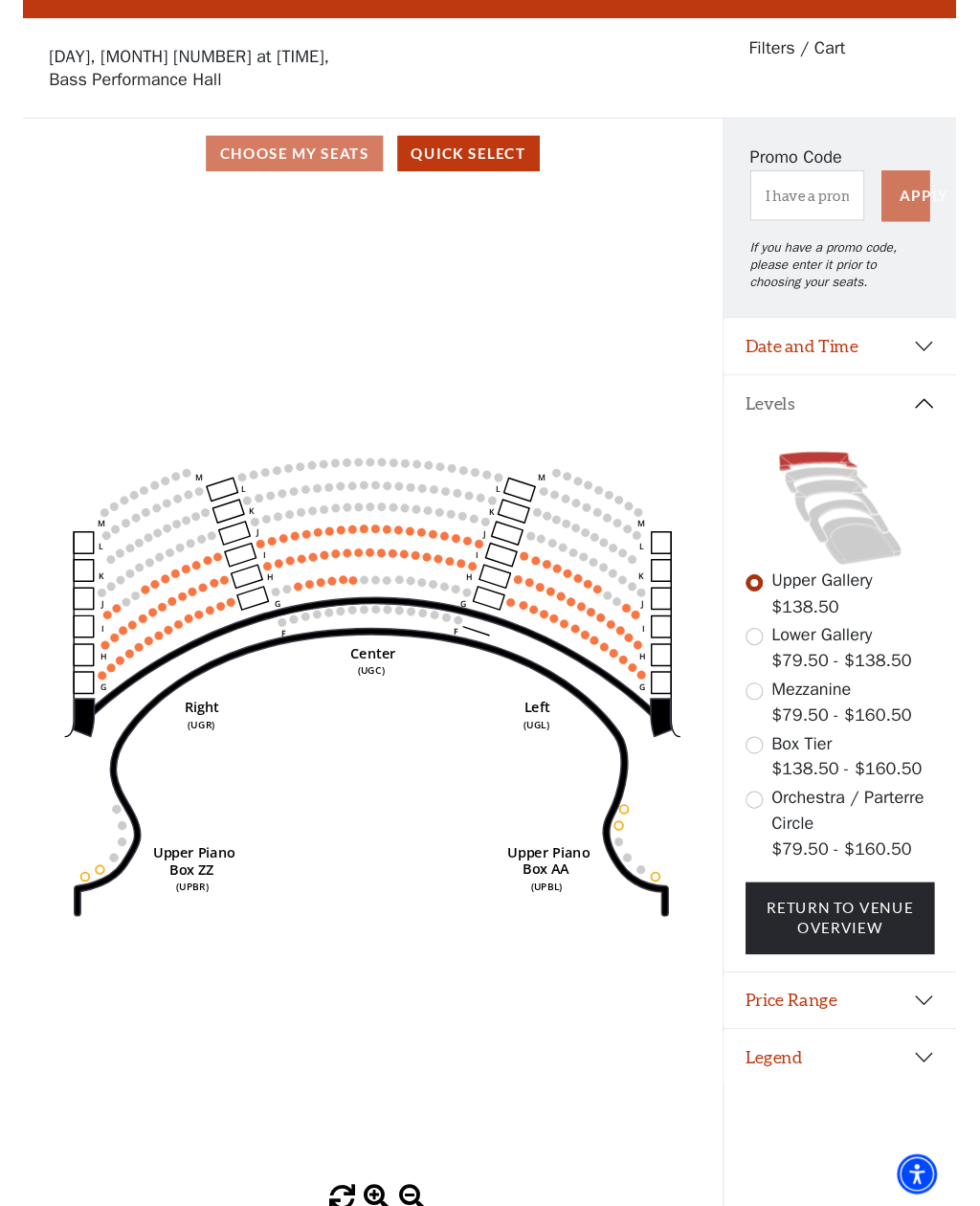 scroll, scrollTop: 0, scrollLeft: 0, axis: both 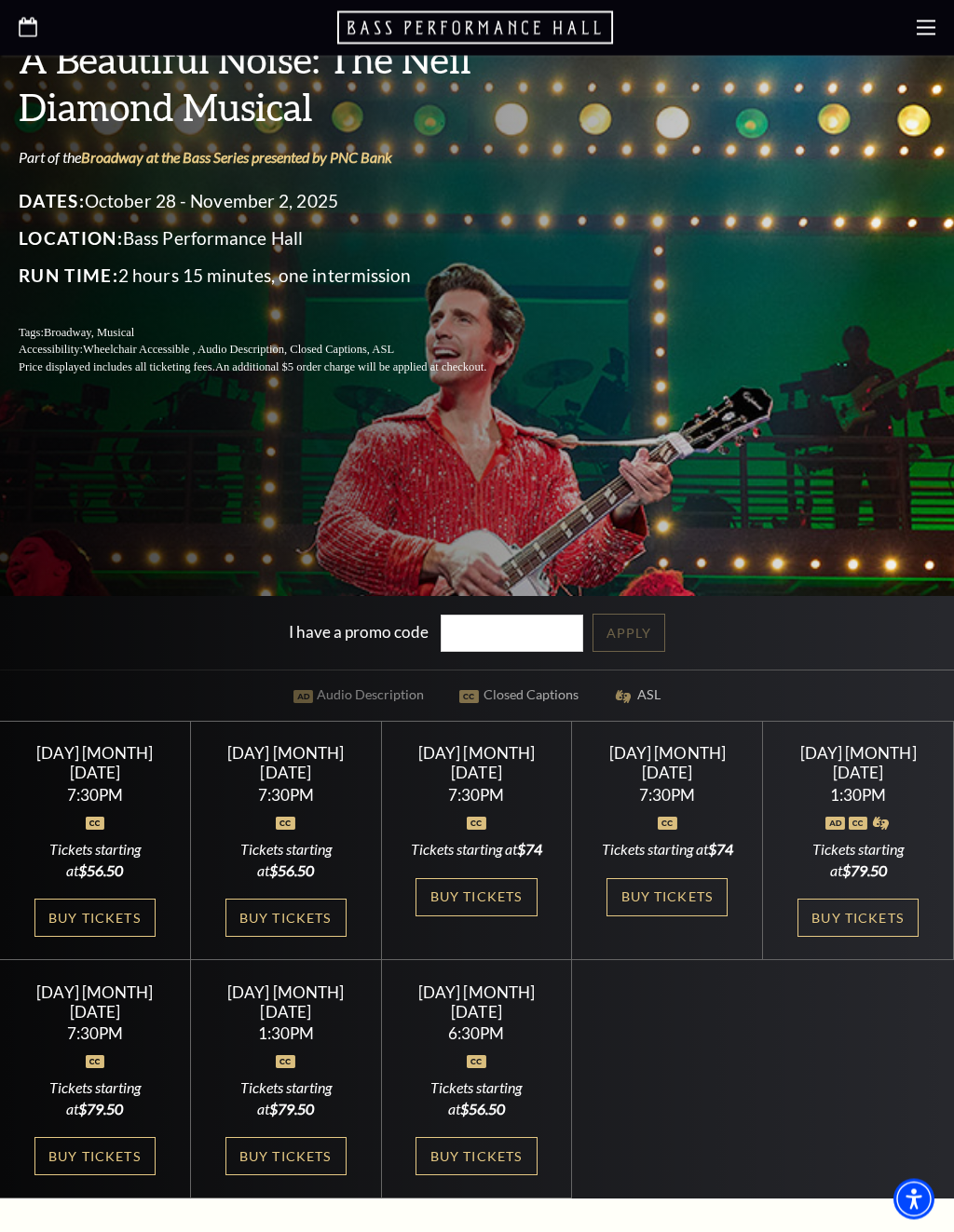 click on "Buy Tickets" at bounding box center [95, 918] 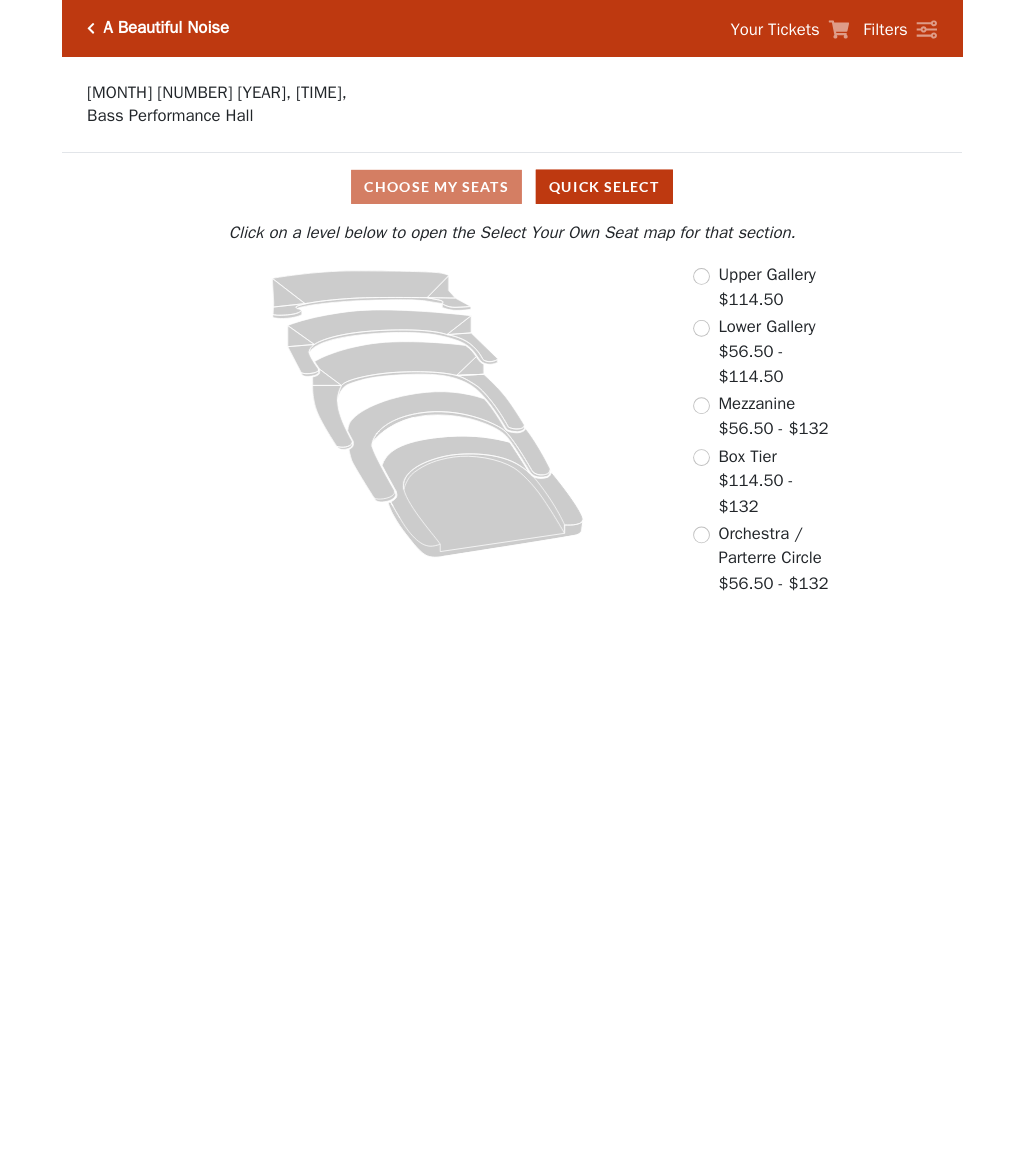scroll, scrollTop: 0, scrollLeft: 0, axis: both 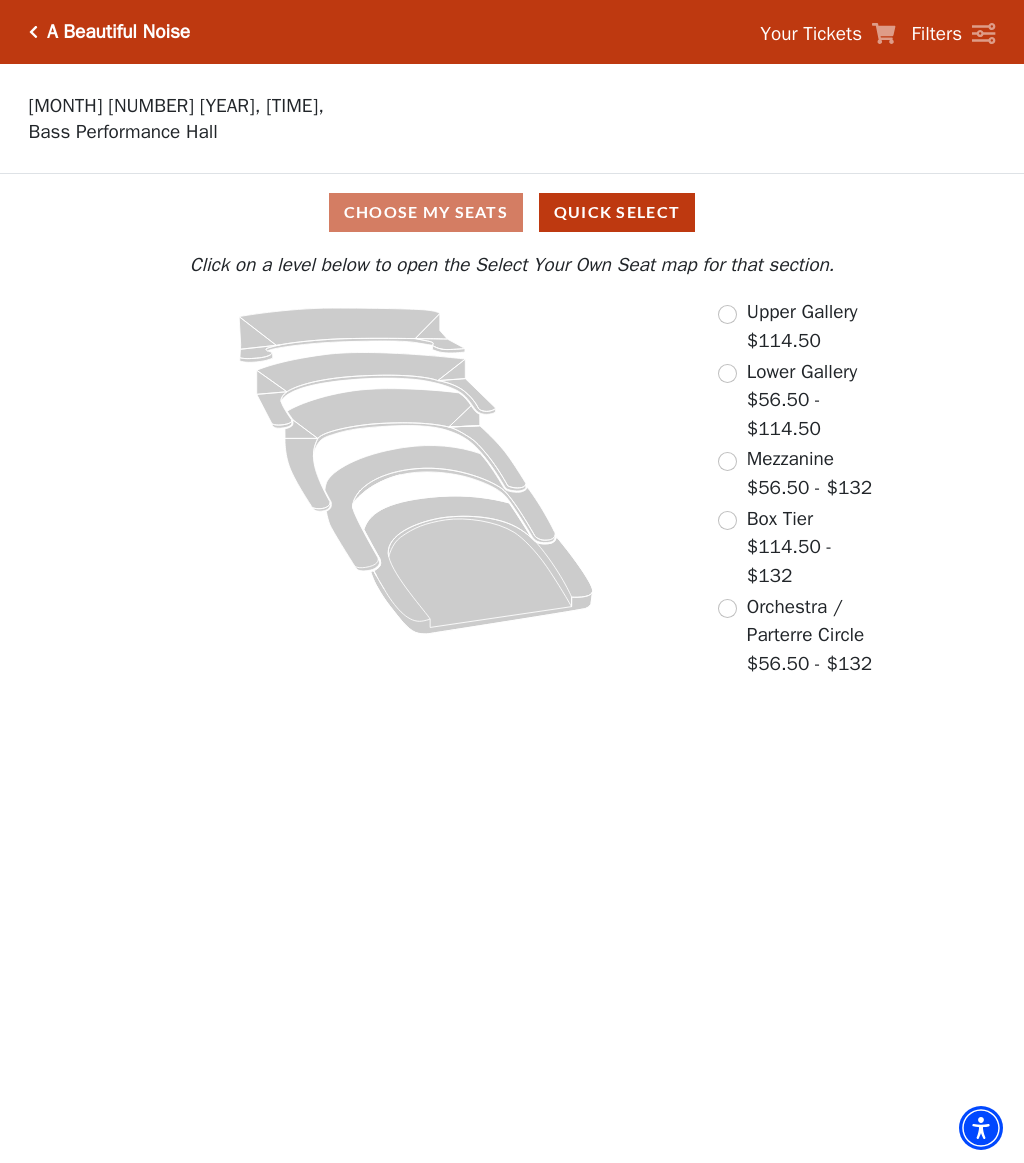 click on "Upper Gallery $114.50
Lower Gallery $56.50 - $114.50
Mezzanine $56.50 - $132
Box Tier $114.50 - $132
Orchestra / Parterre Circle $56.50 - $132" at bounding box center (800, 489) 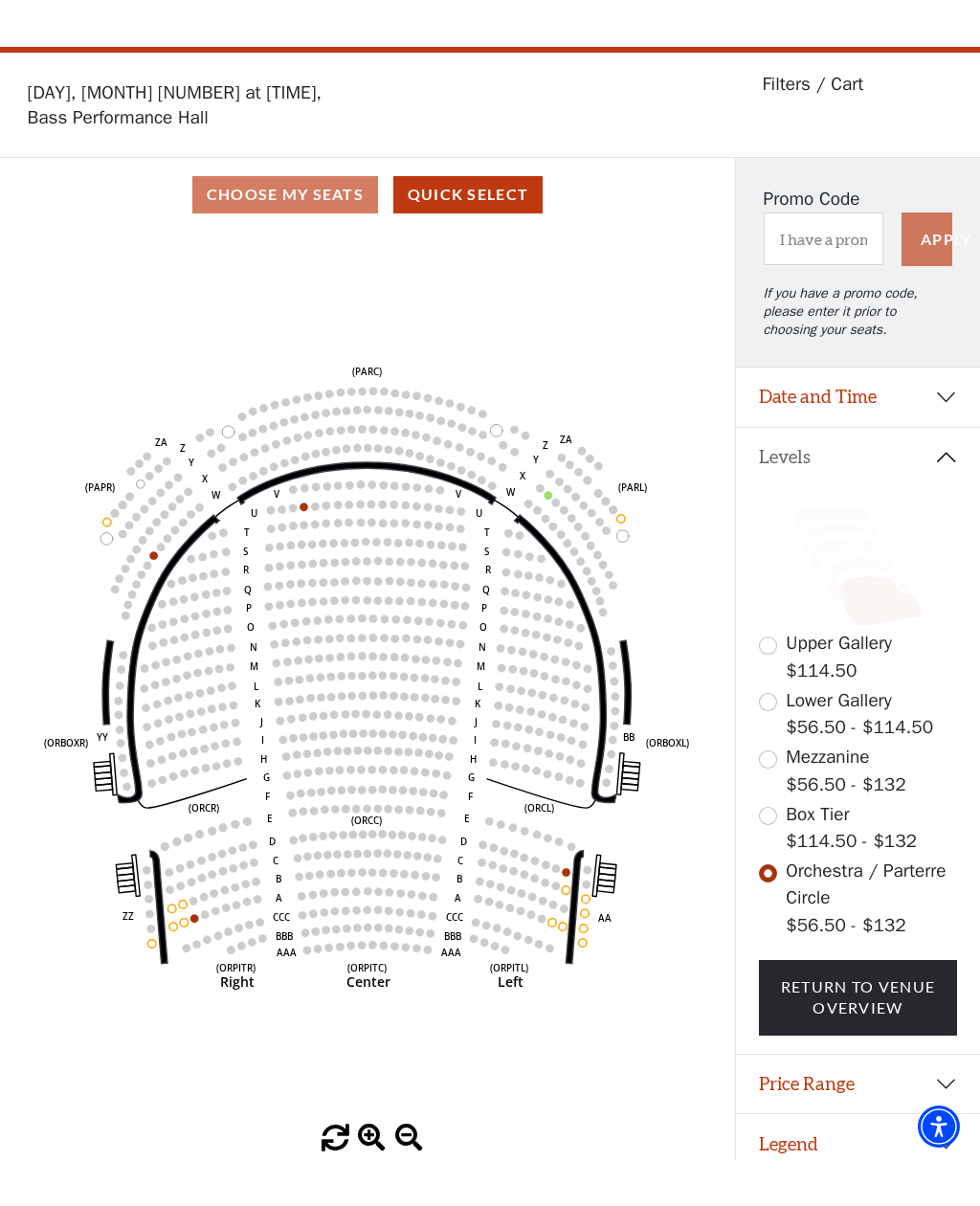 scroll, scrollTop: 0, scrollLeft: 0, axis: both 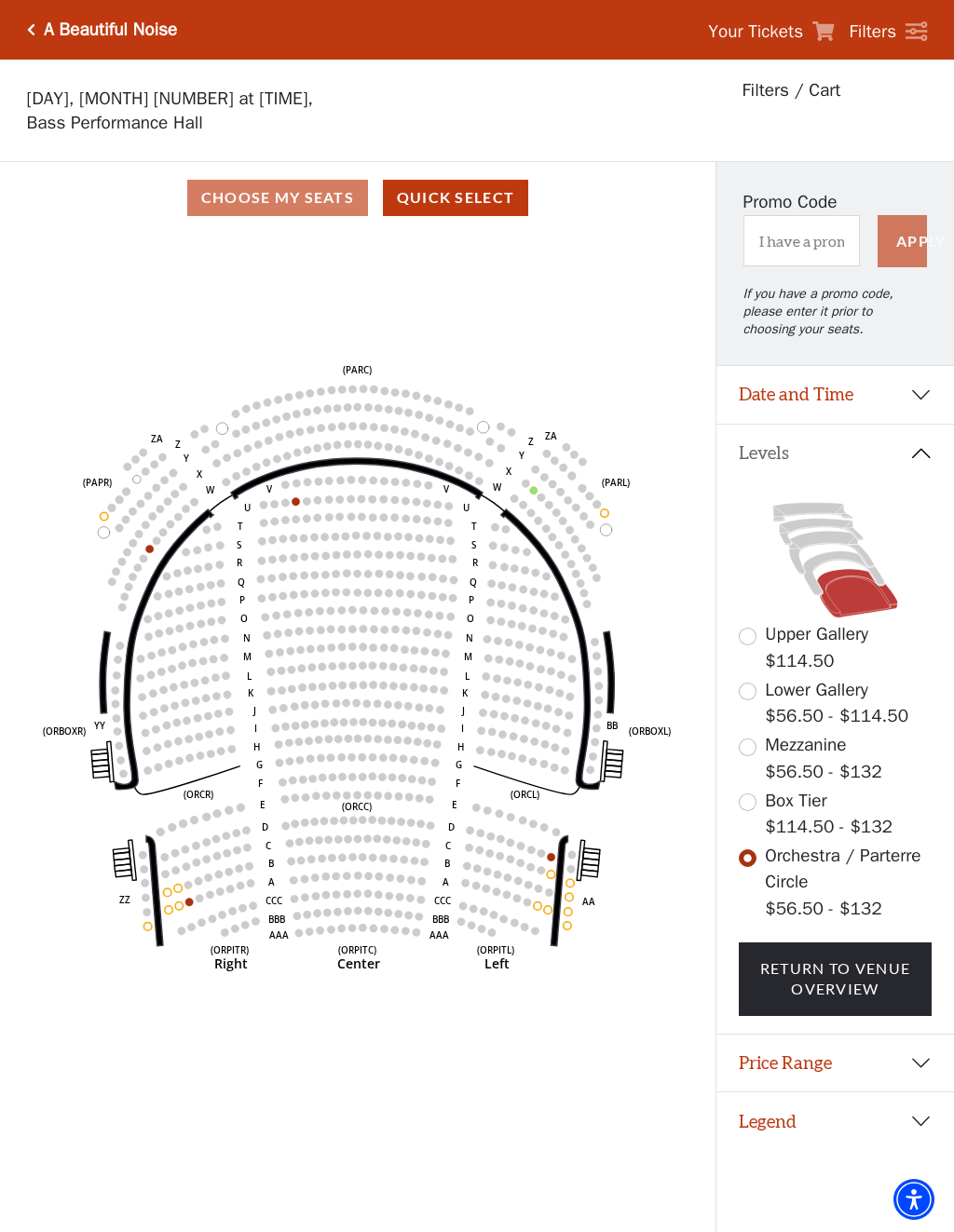 click on "Price Range" at bounding box center (835, 1063) 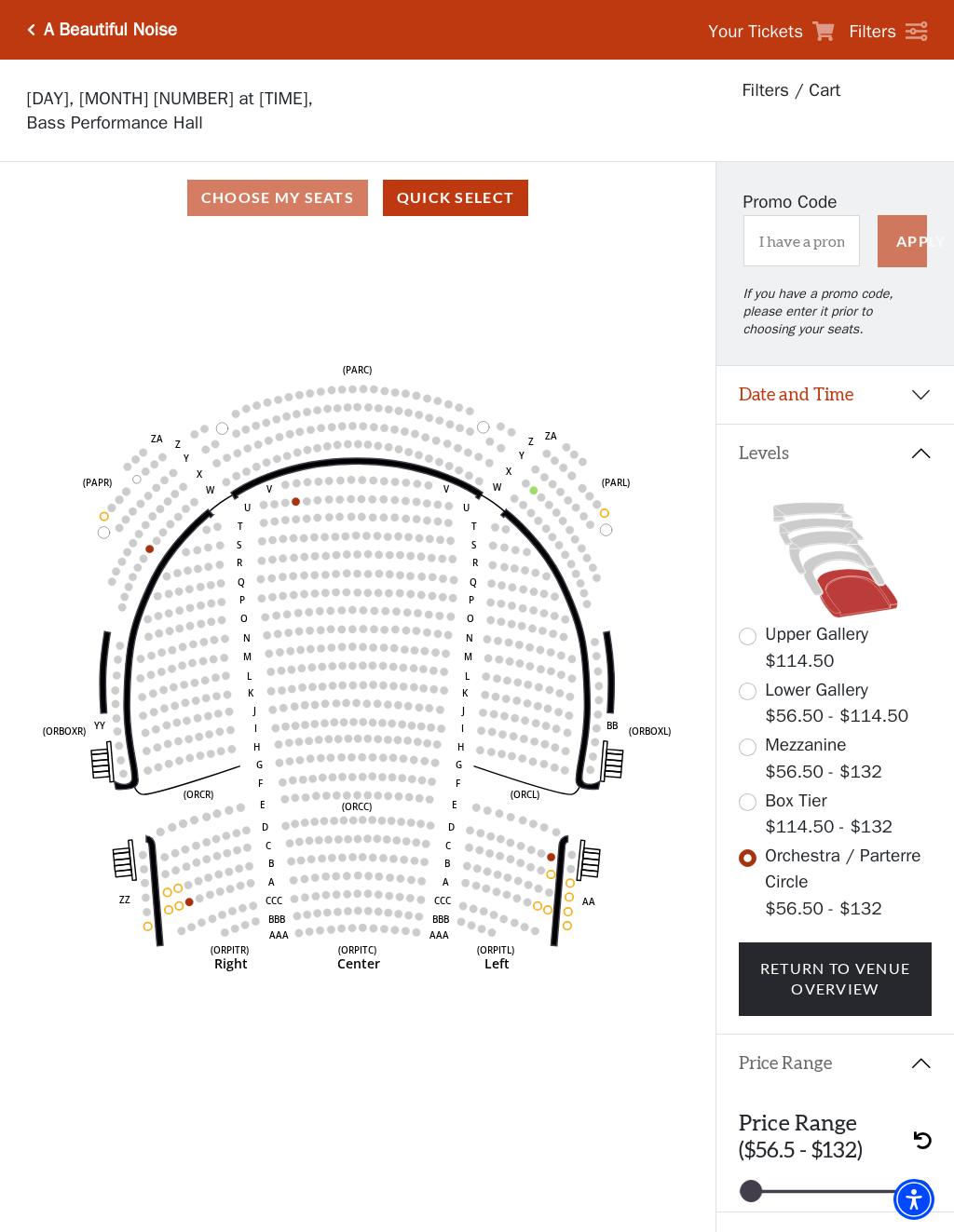 click at bounding box center [835, 1191] 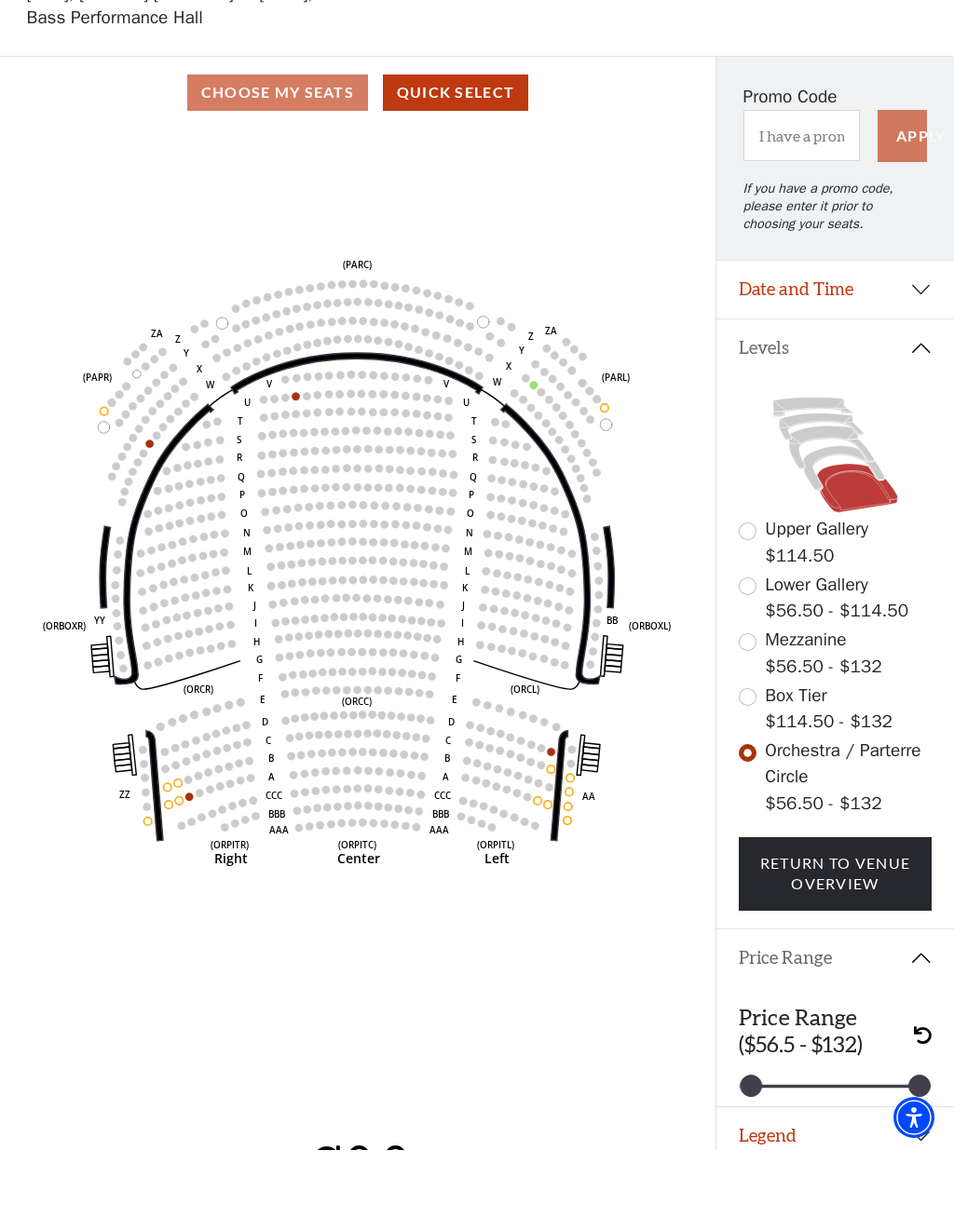 scroll, scrollTop: 41, scrollLeft: 0, axis: vertical 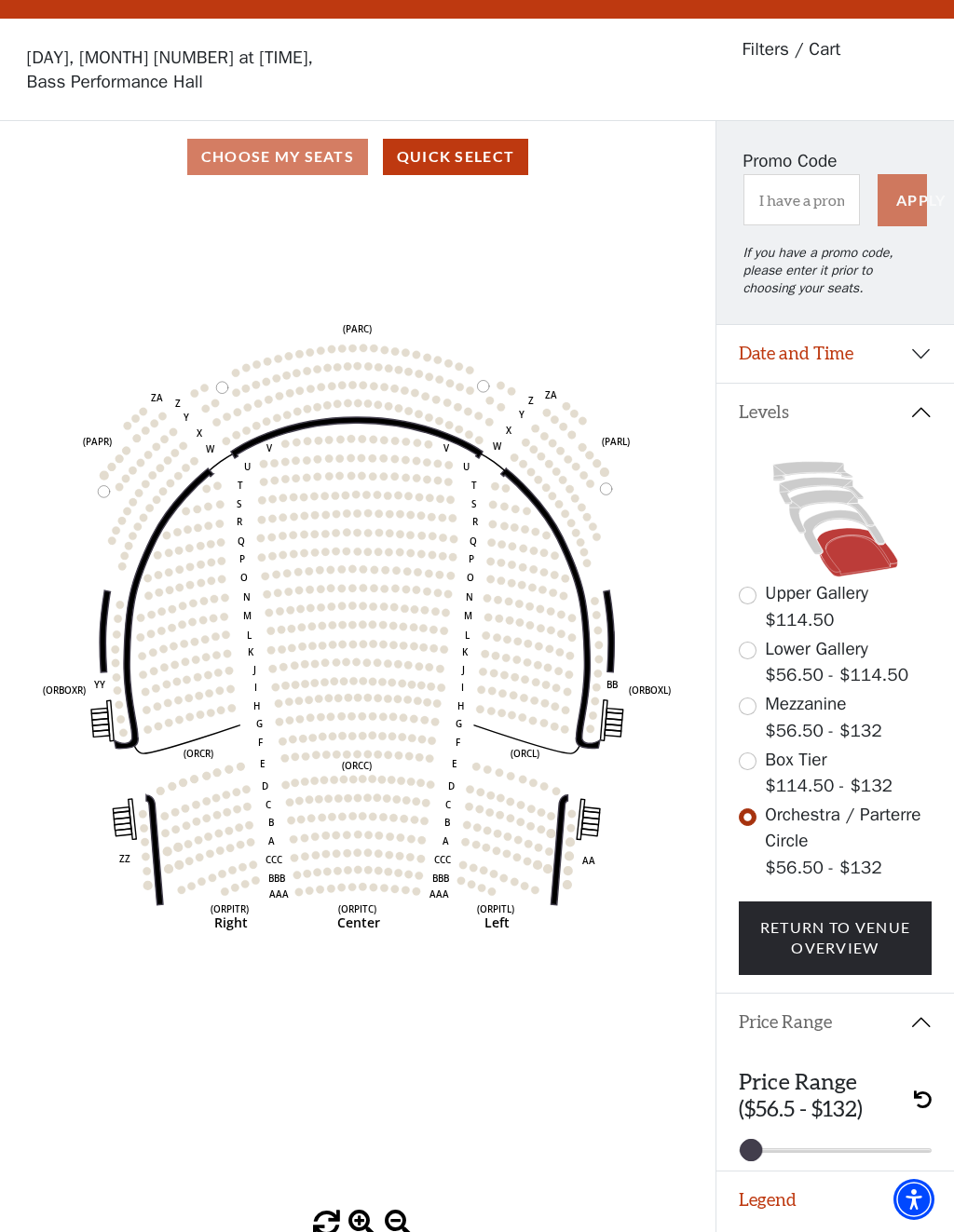 click on "Return To Venue Overview" at bounding box center [836, 938] 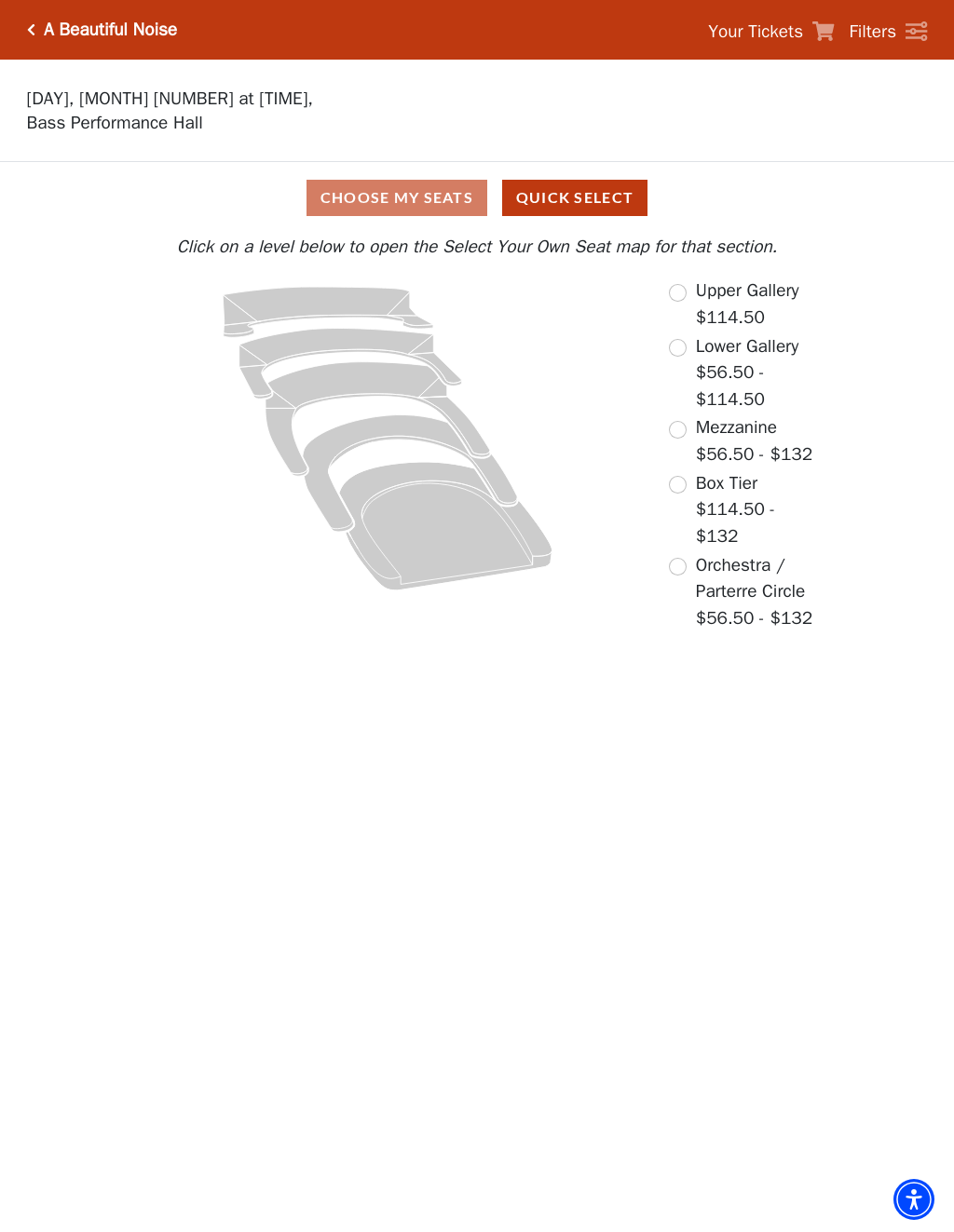 scroll, scrollTop: 0, scrollLeft: 0, axis: both 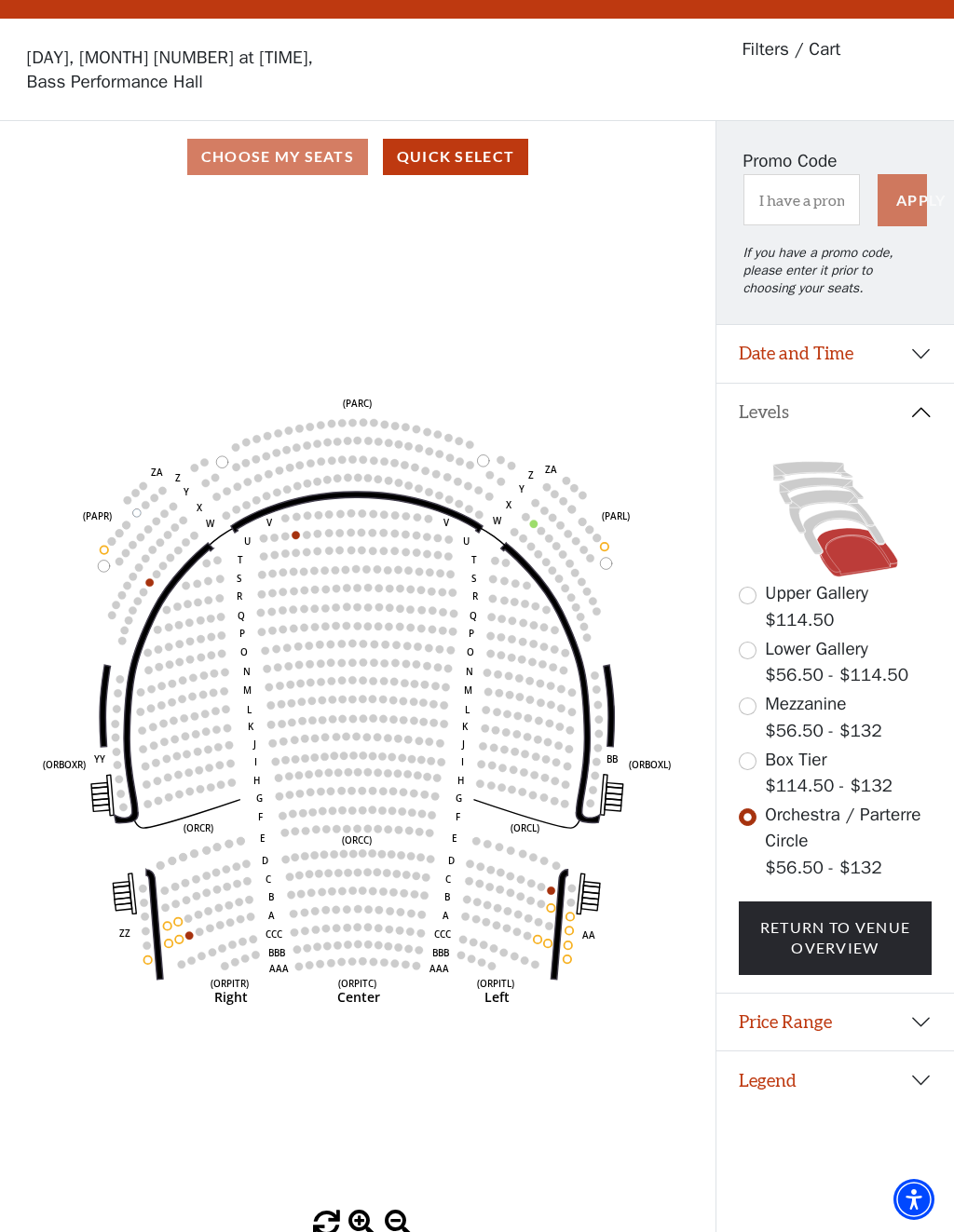 click on "Mezzanine" at bounding box center (805, 704) 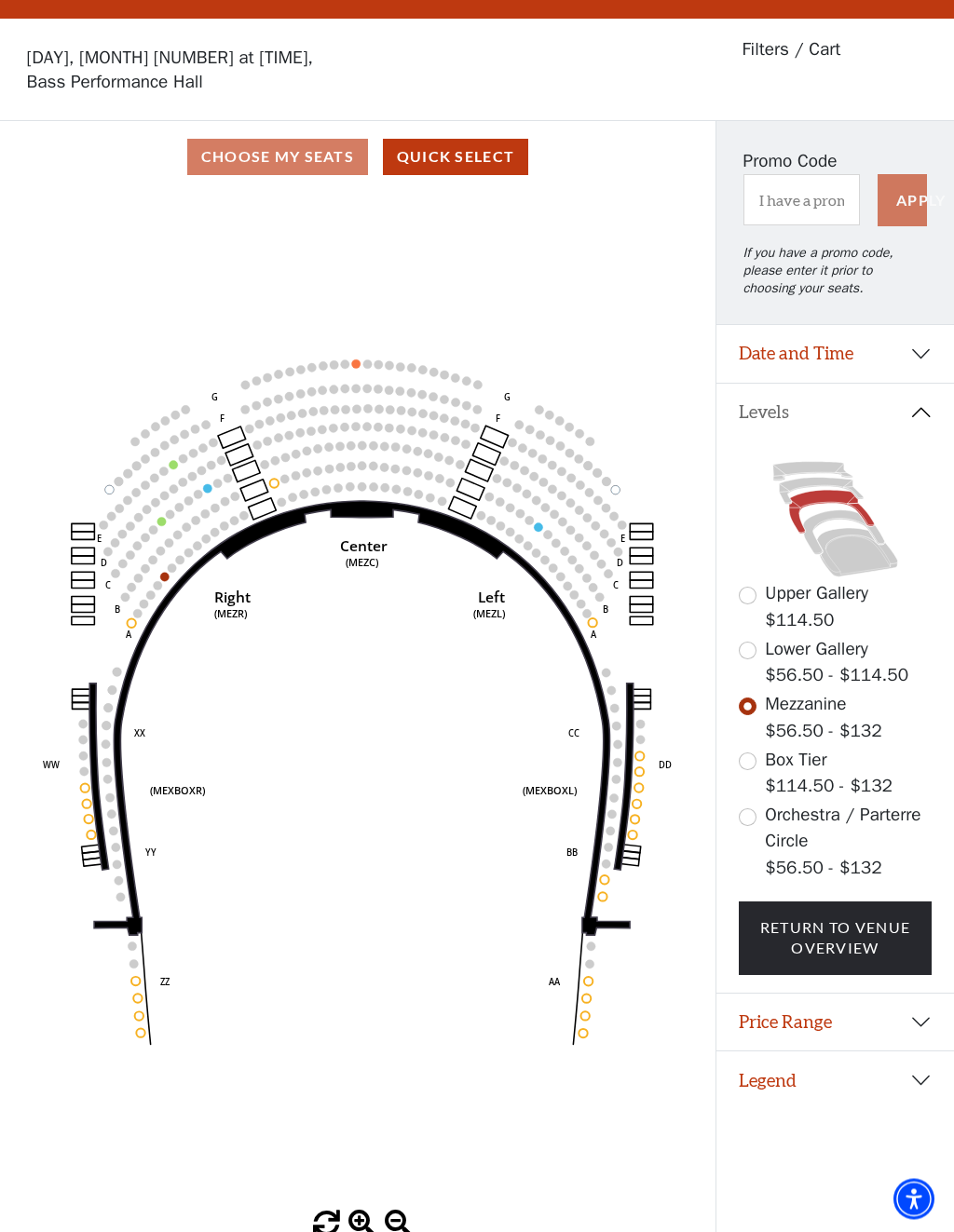 scroll, scrollTop: 41, scrollLeft: 0, axis: vertical 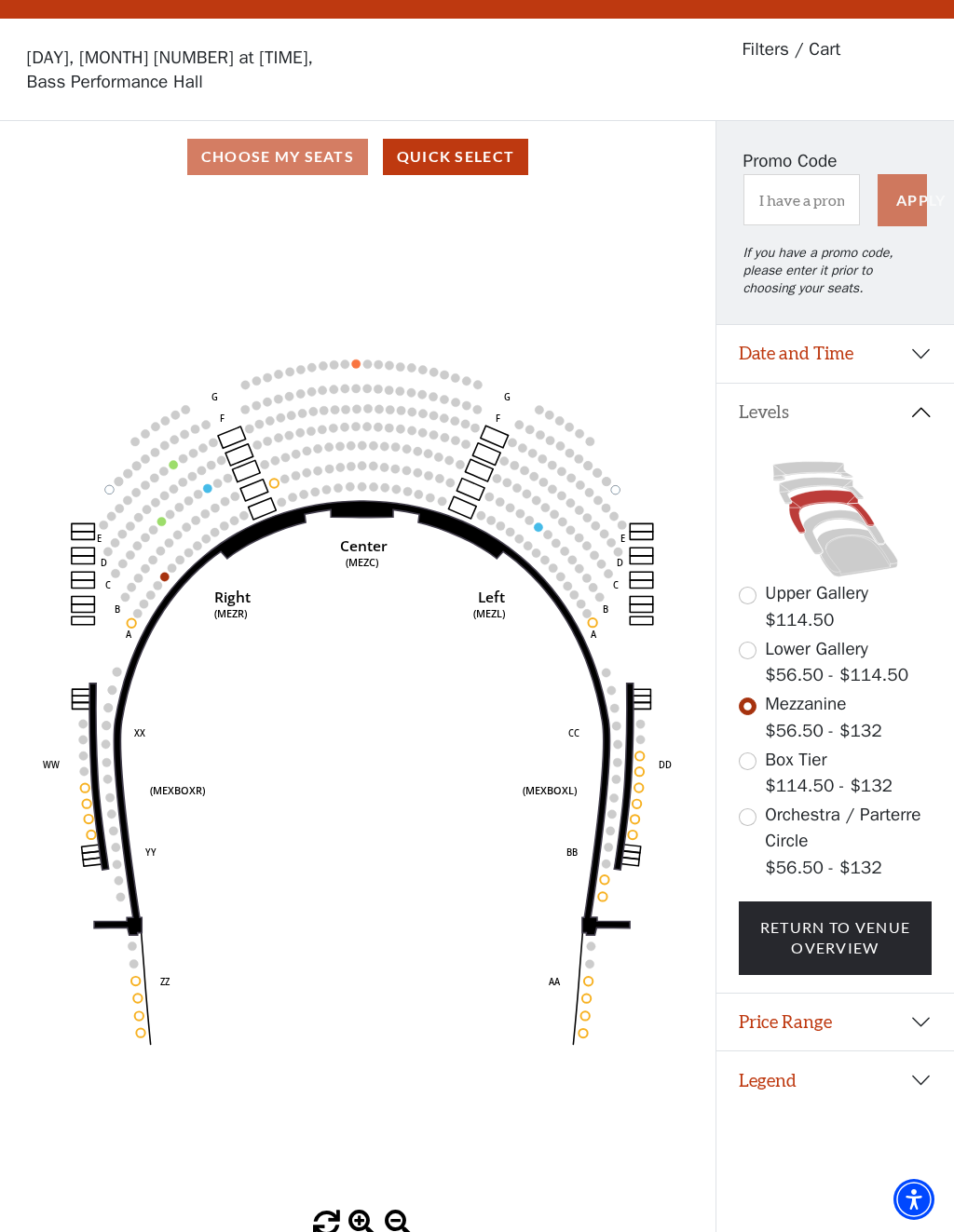 click at bounding box center [747, 650] 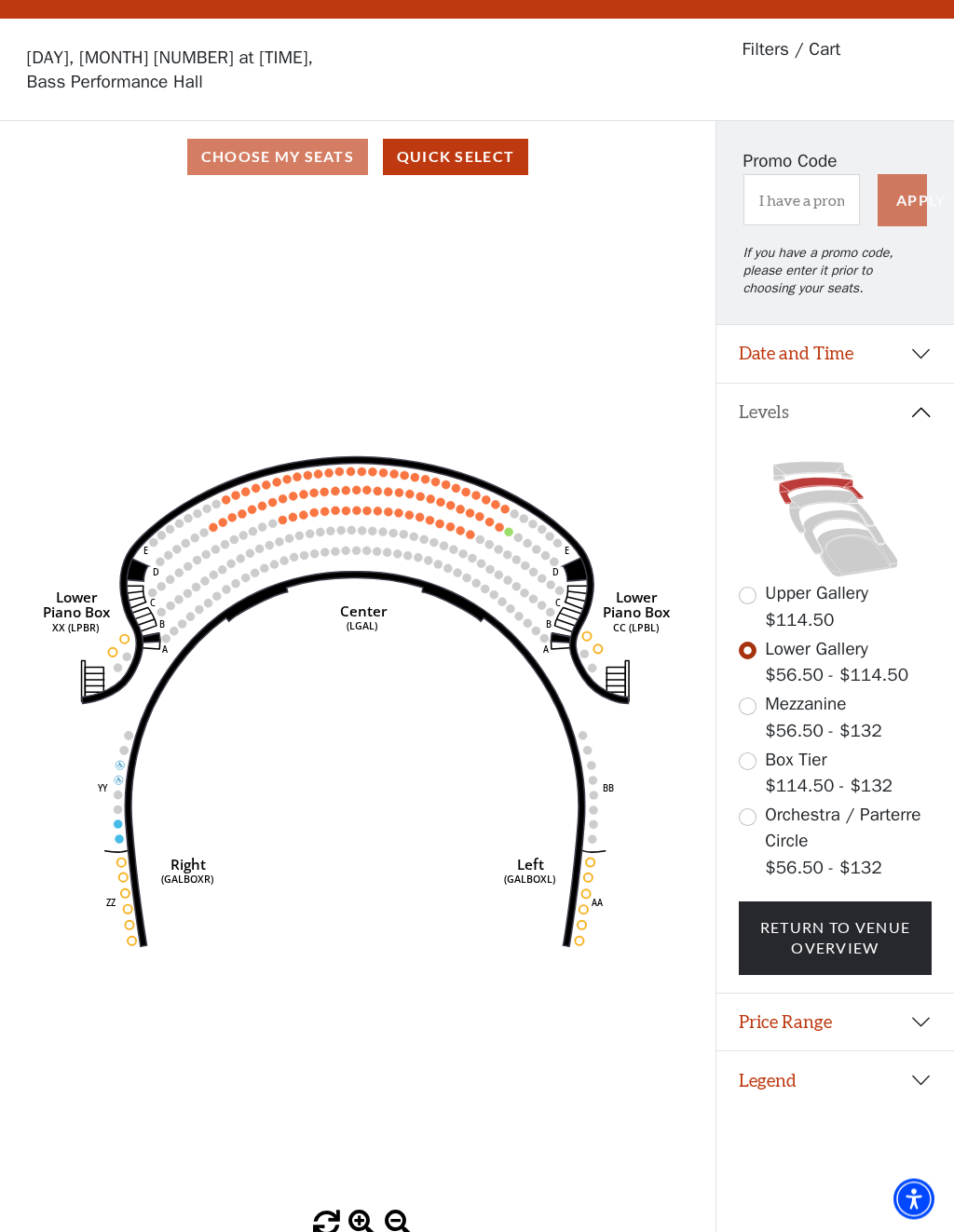 scroll, scrollTop: 41, scrollLeft: 0, axis: vertical 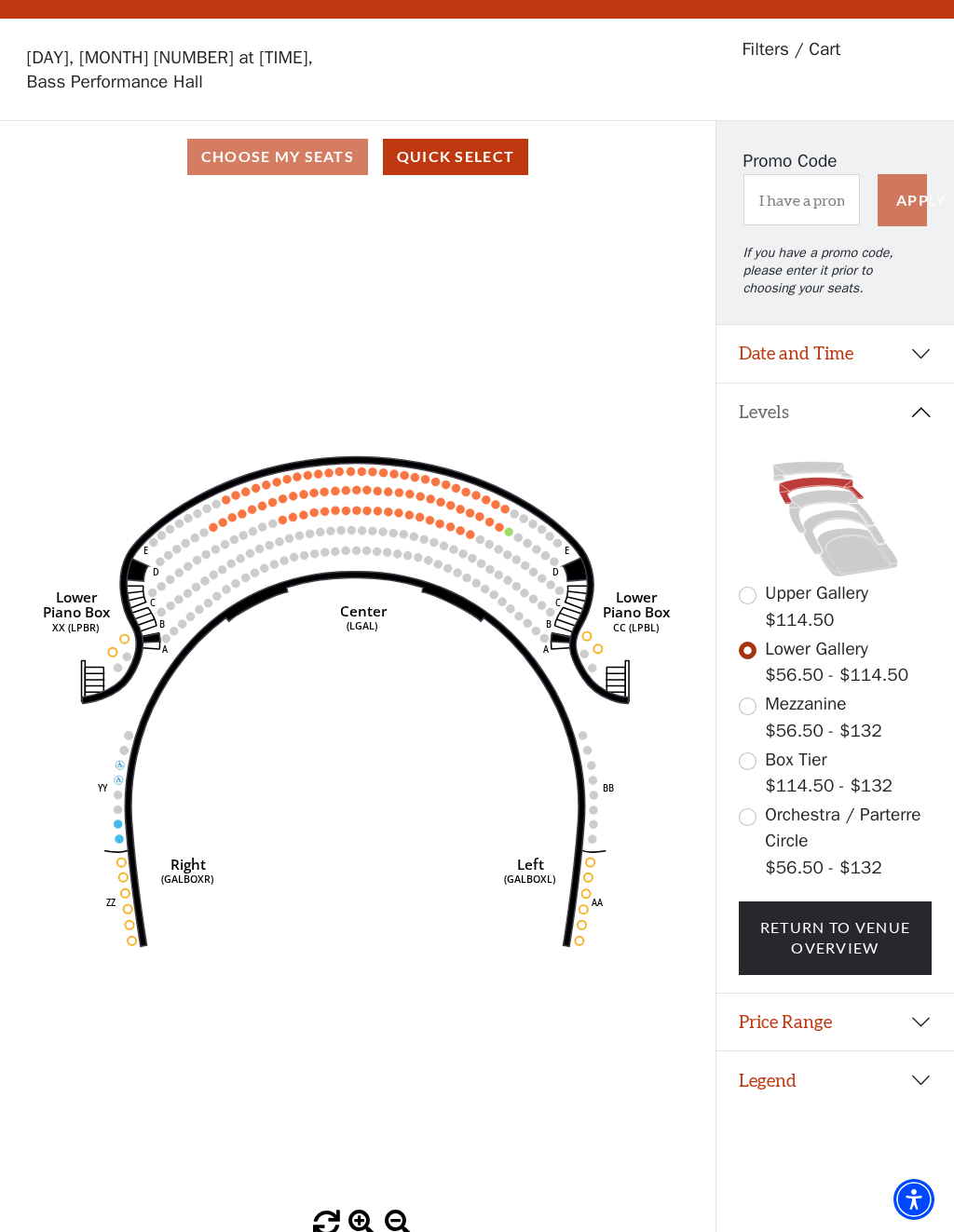 click 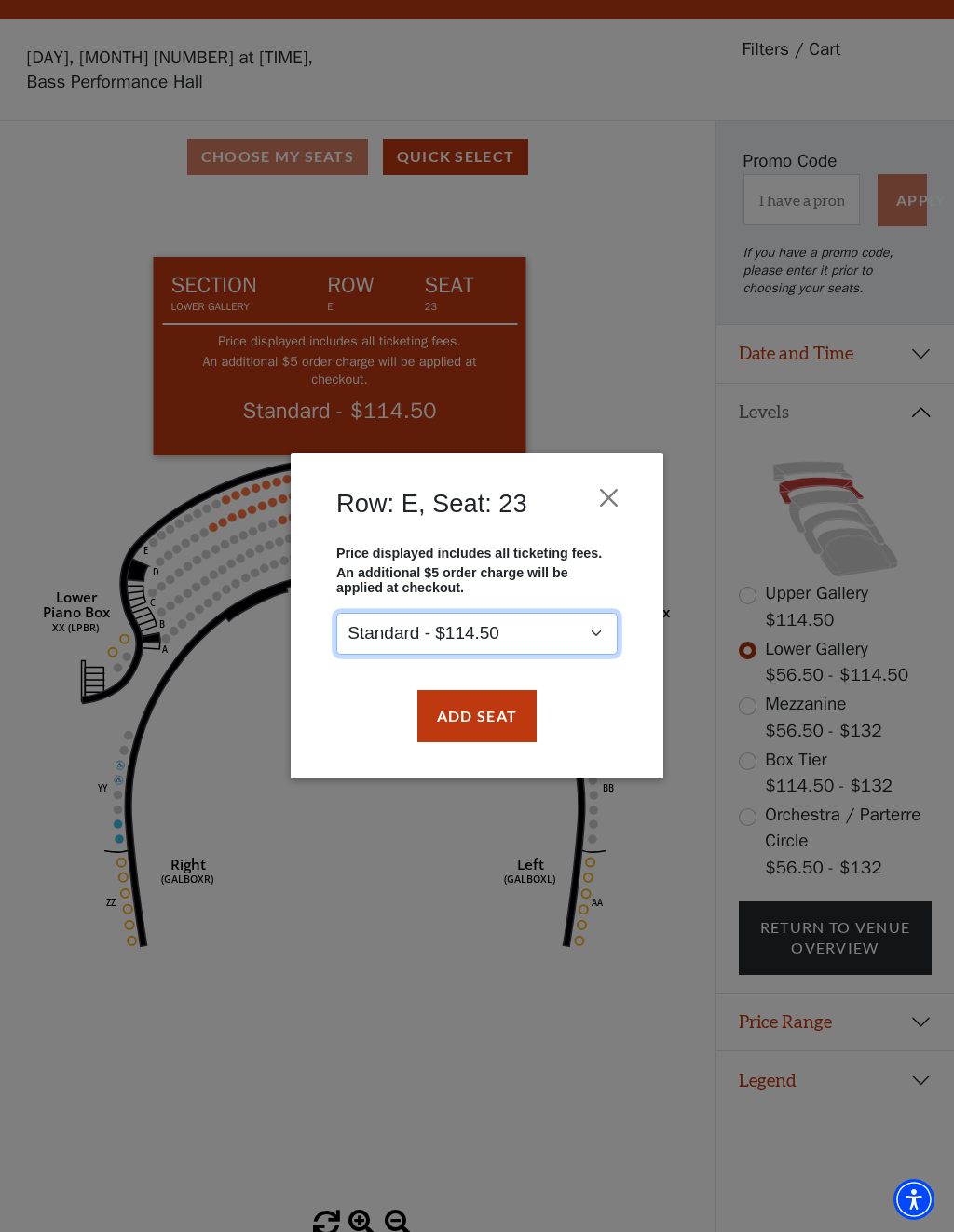 click on "Standard - $114.50" at bounding box center [477, 633] 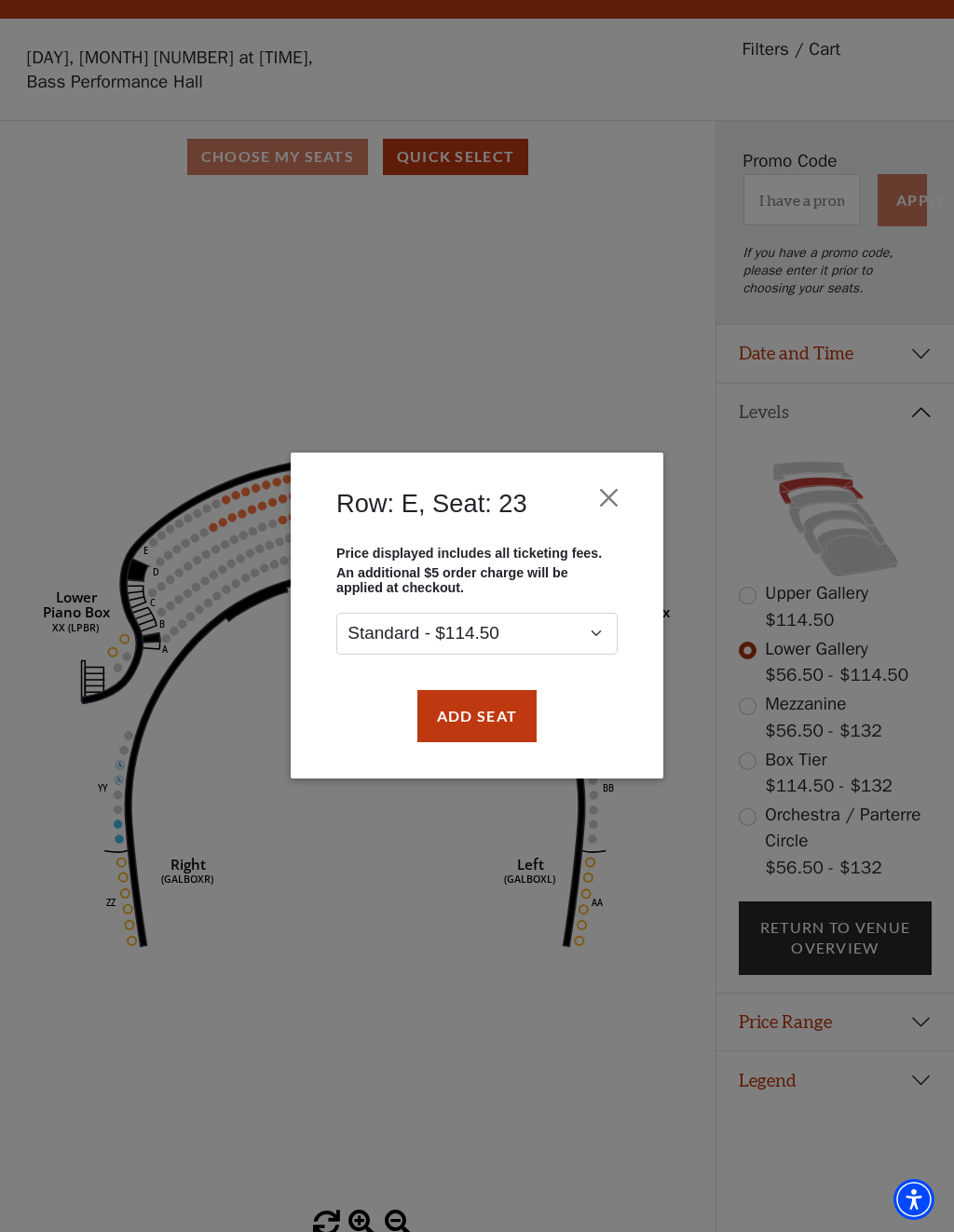 click at bounding box center (609, 498) 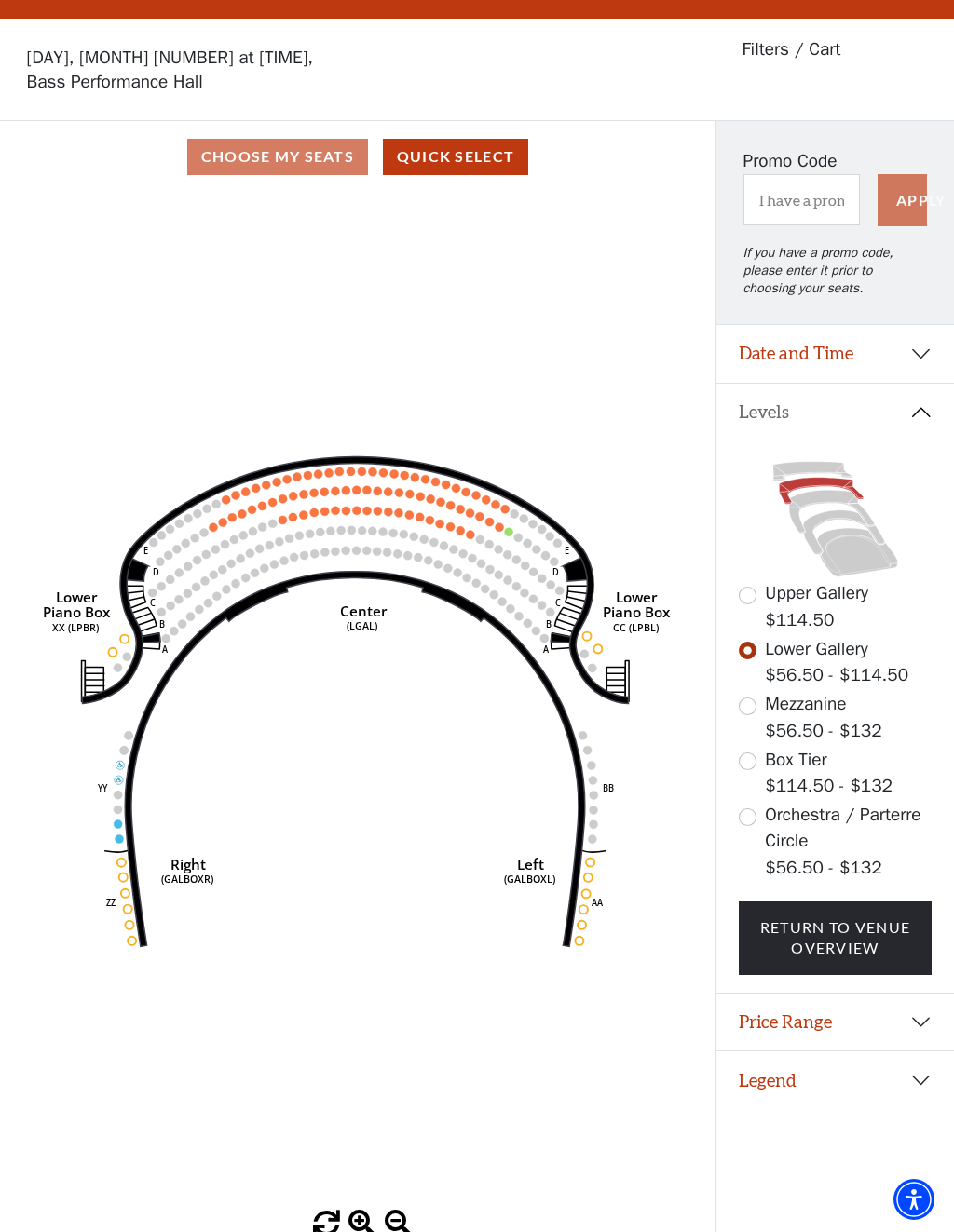 click on "Price Range" at bounding box center [835, 1022] 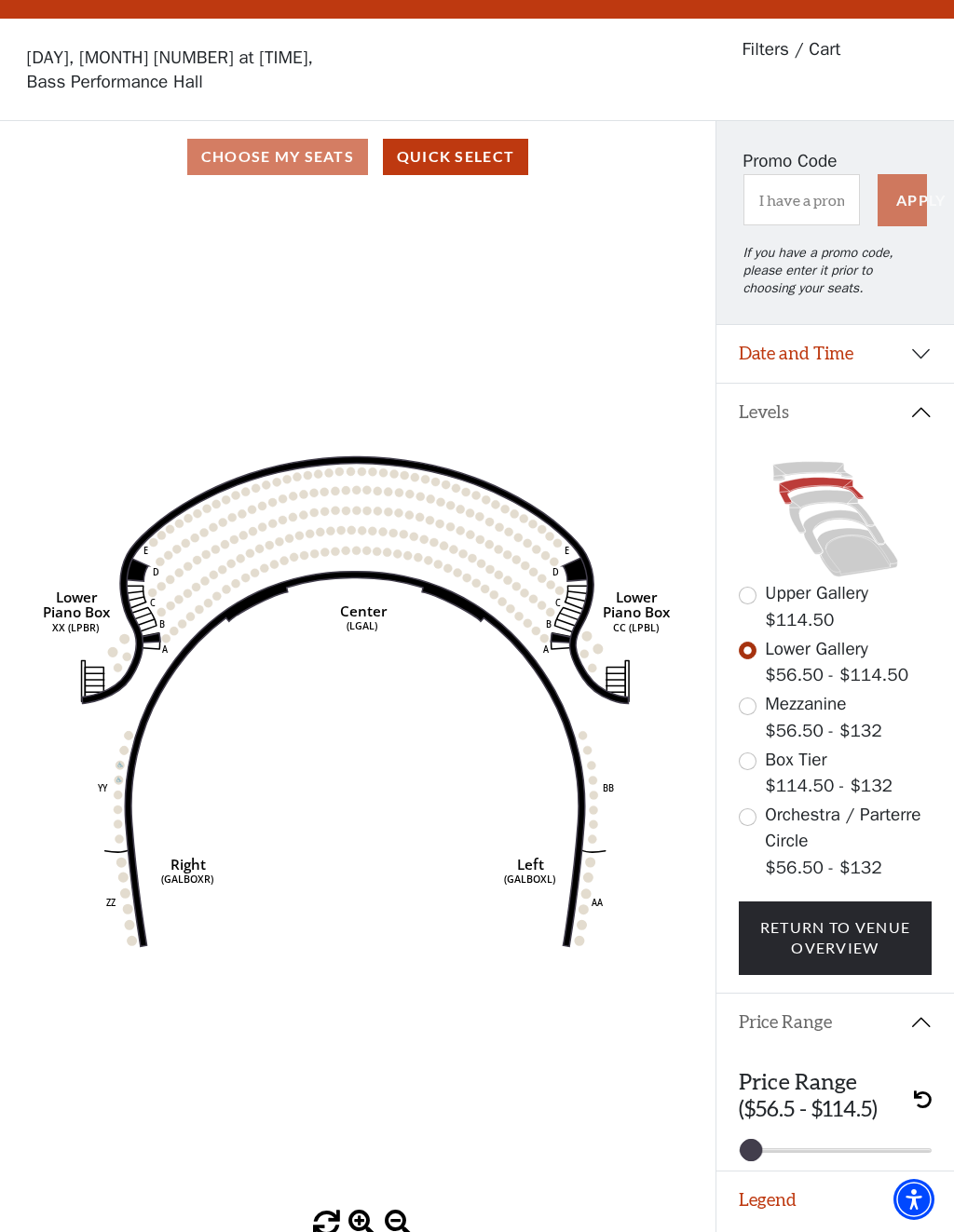 click at bounding box center [751, 1150] 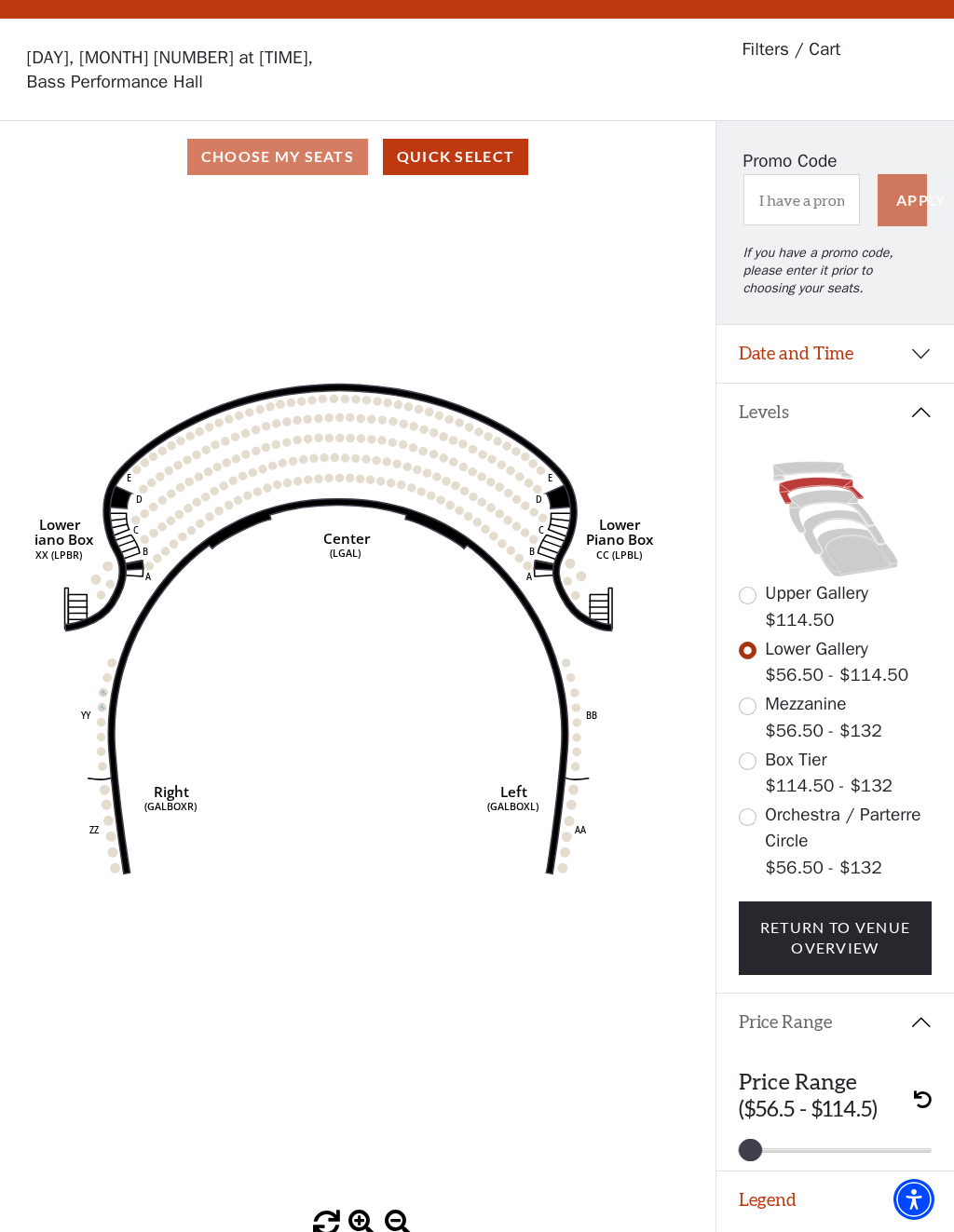 click at bounding box center [747, 595] 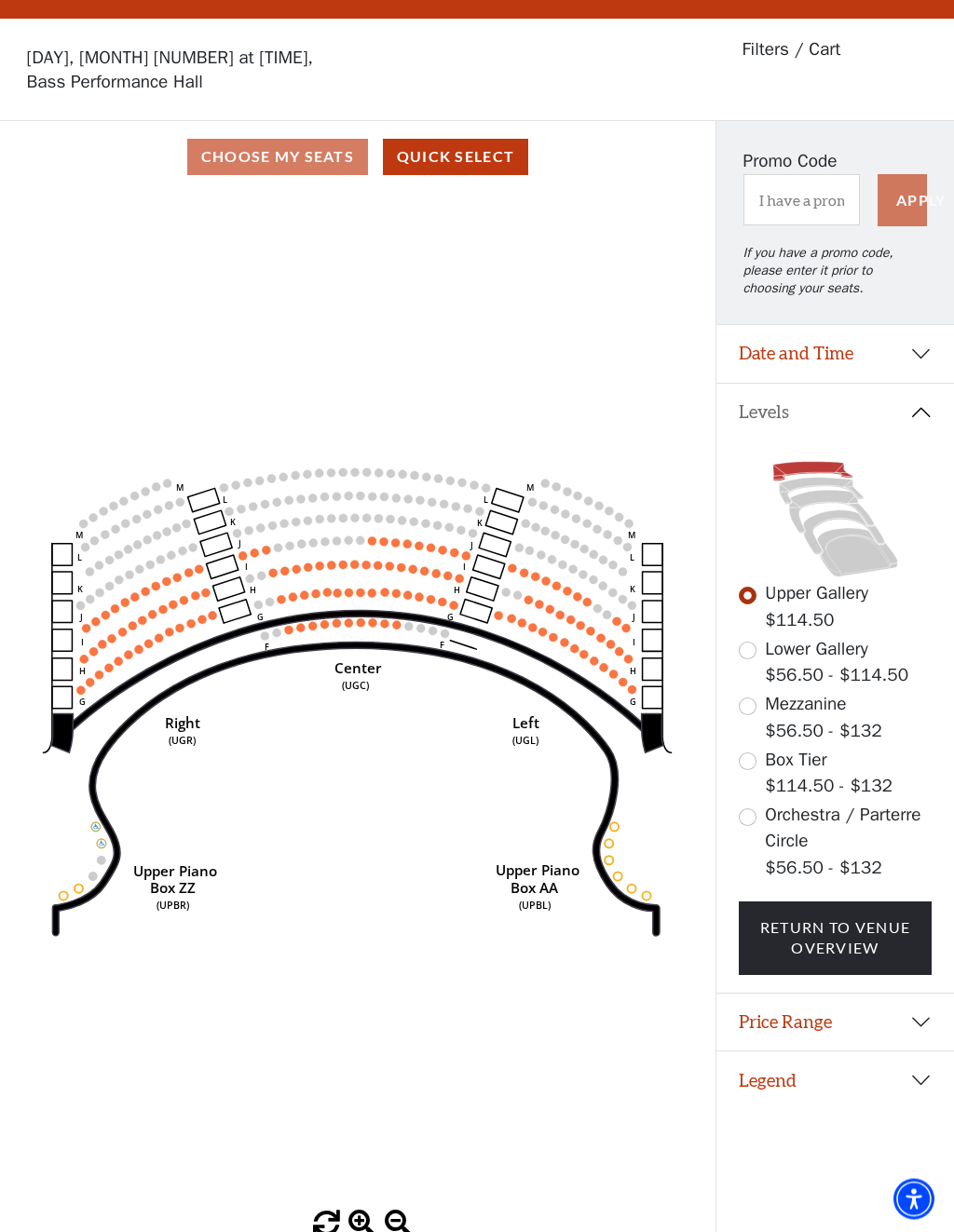 scroll, scrollTop: 41, scrollLeft: 0, axis: vertical 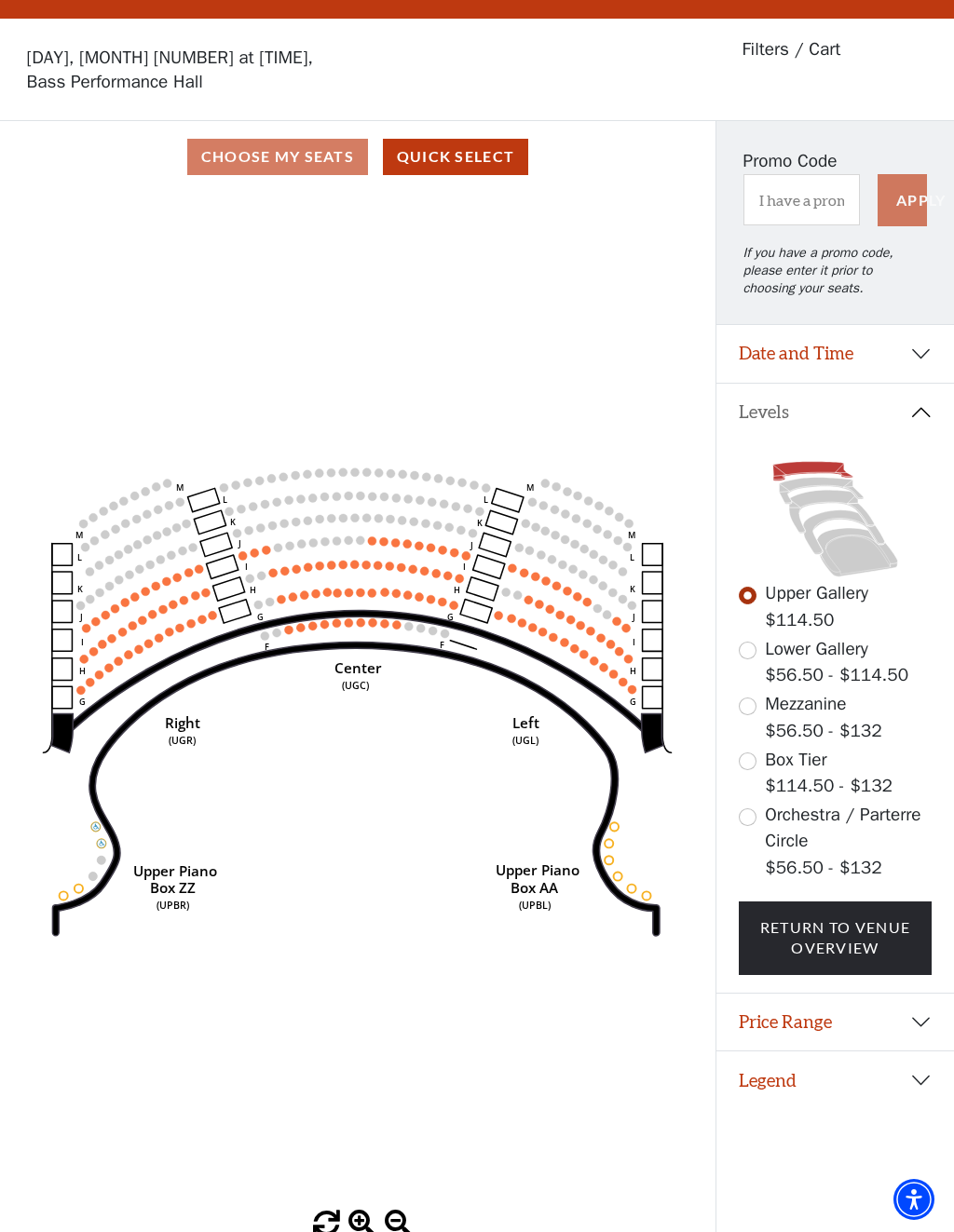 click at bounding box center [747, 706] 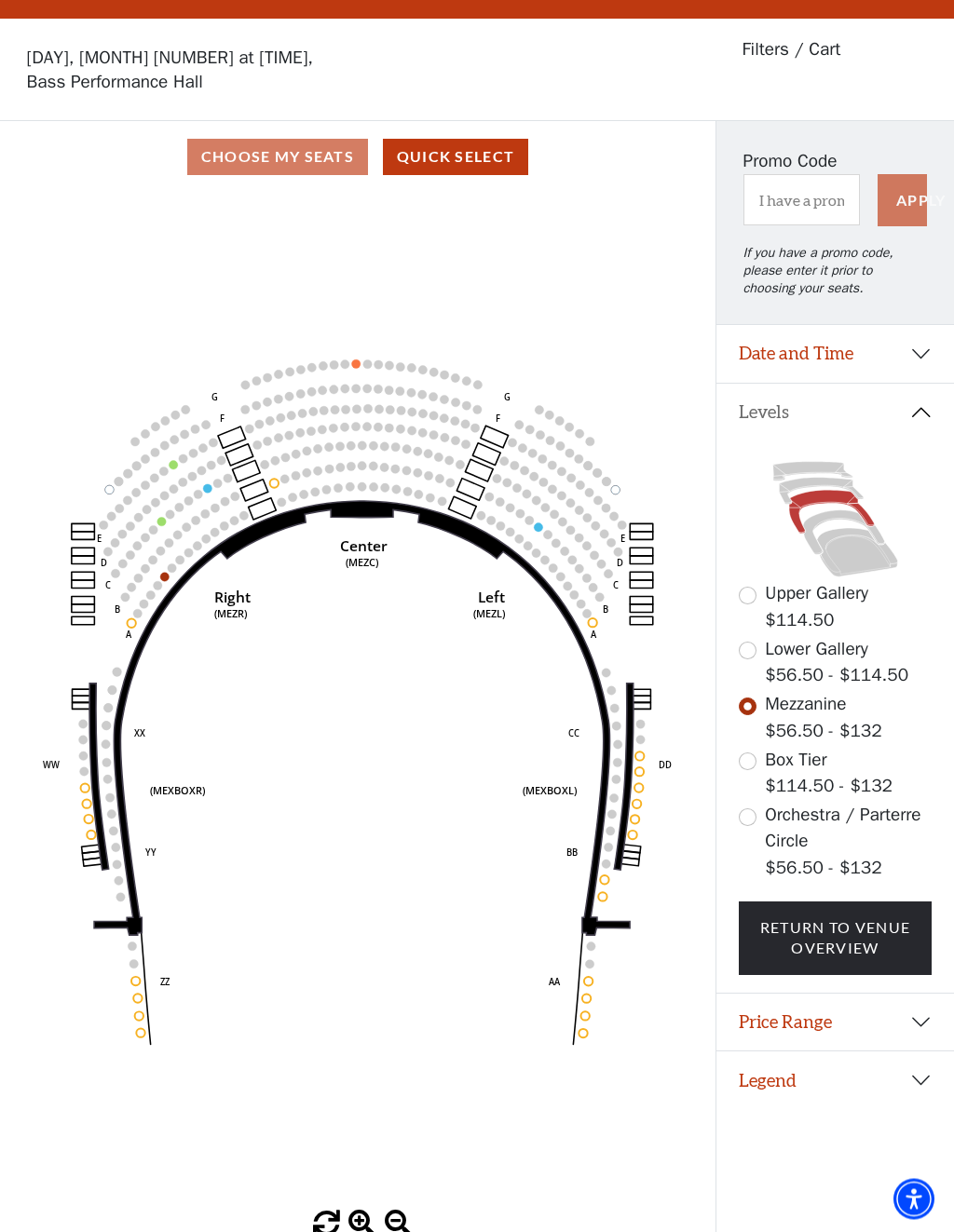 scroll, scrollTop: 41, scrollLeft: 0, axis: vertical 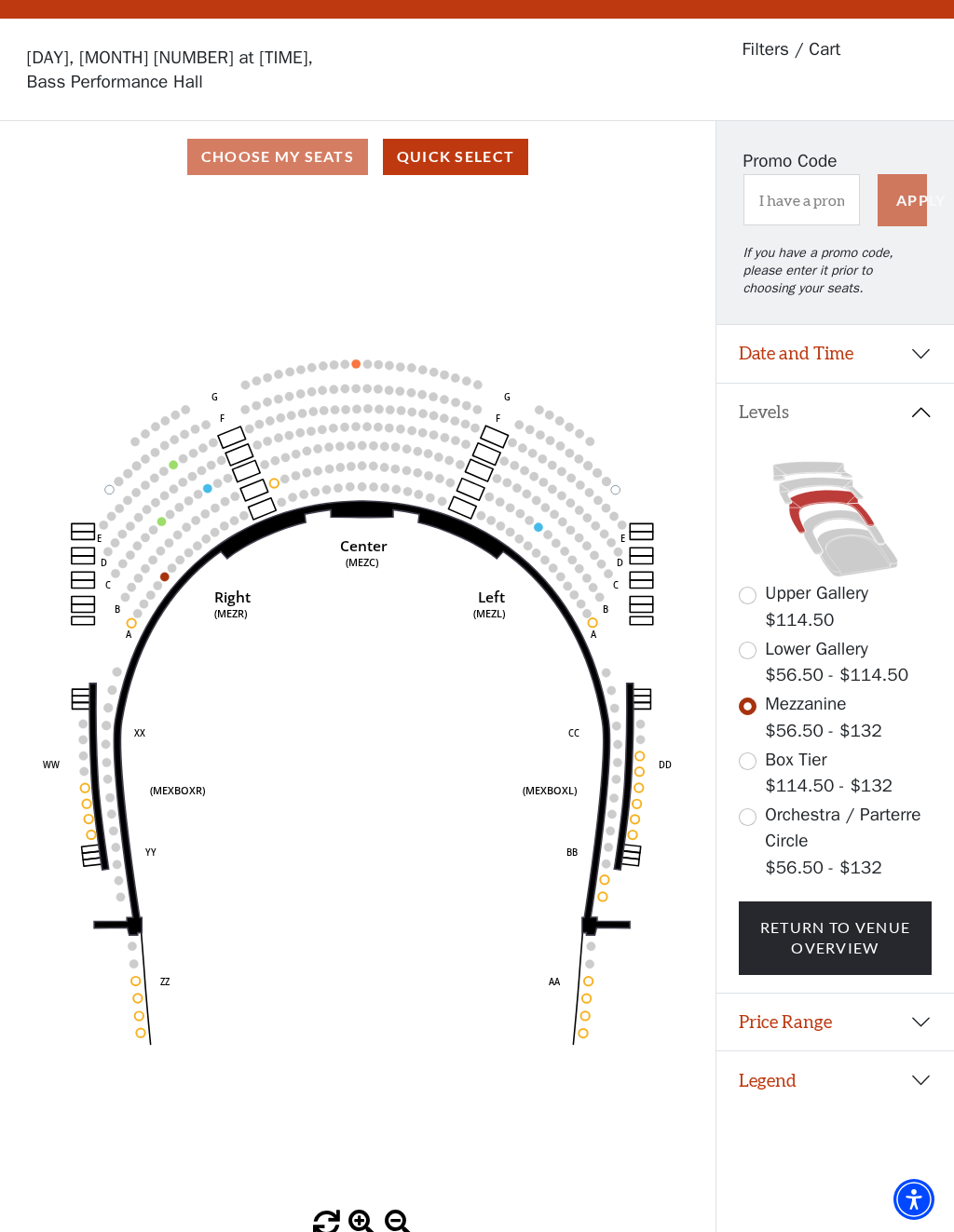 click on "Quick Select" at bounding box center (456, 156) 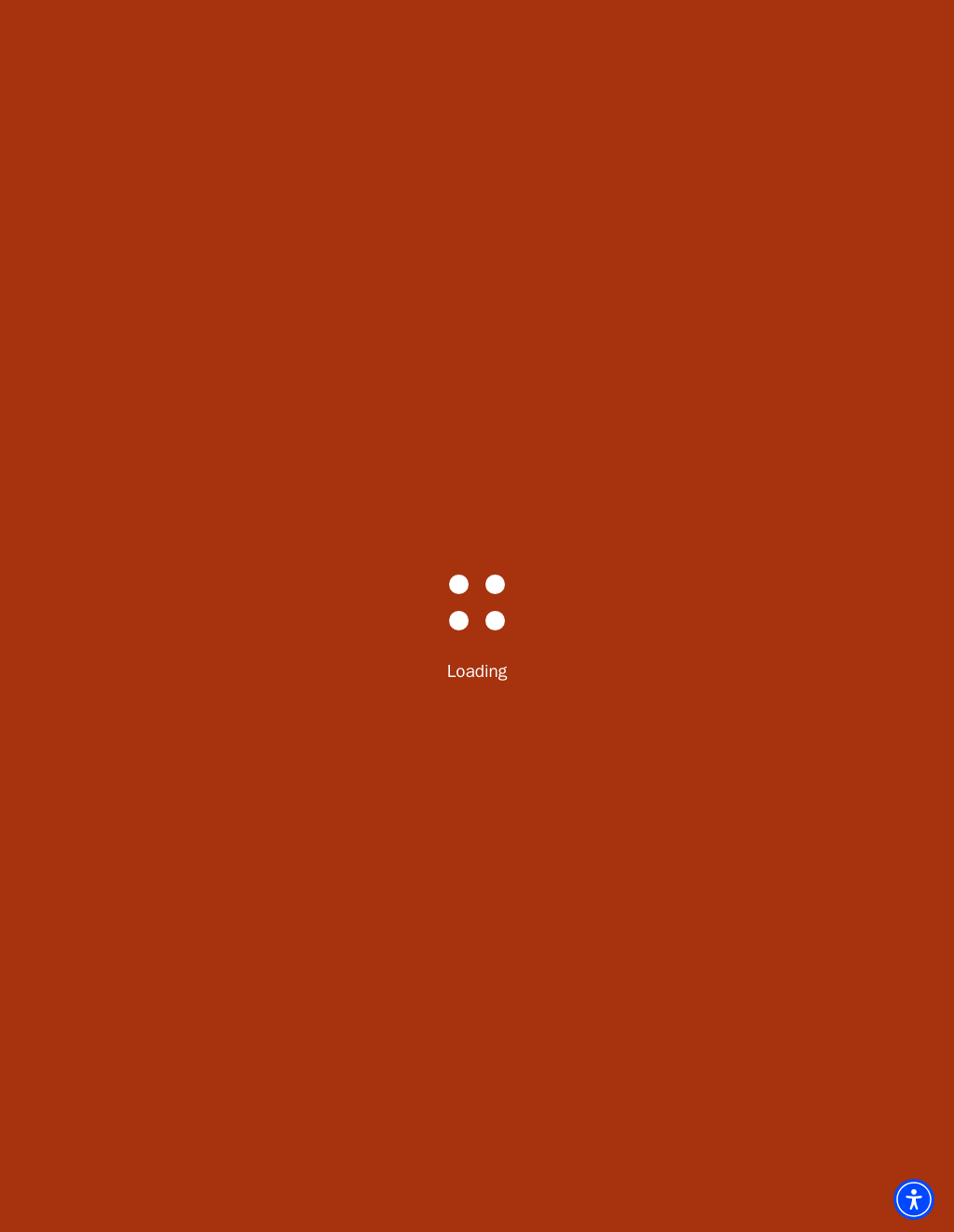 scroll, scrollTop: 0, scrollLeft: 0, axis: both 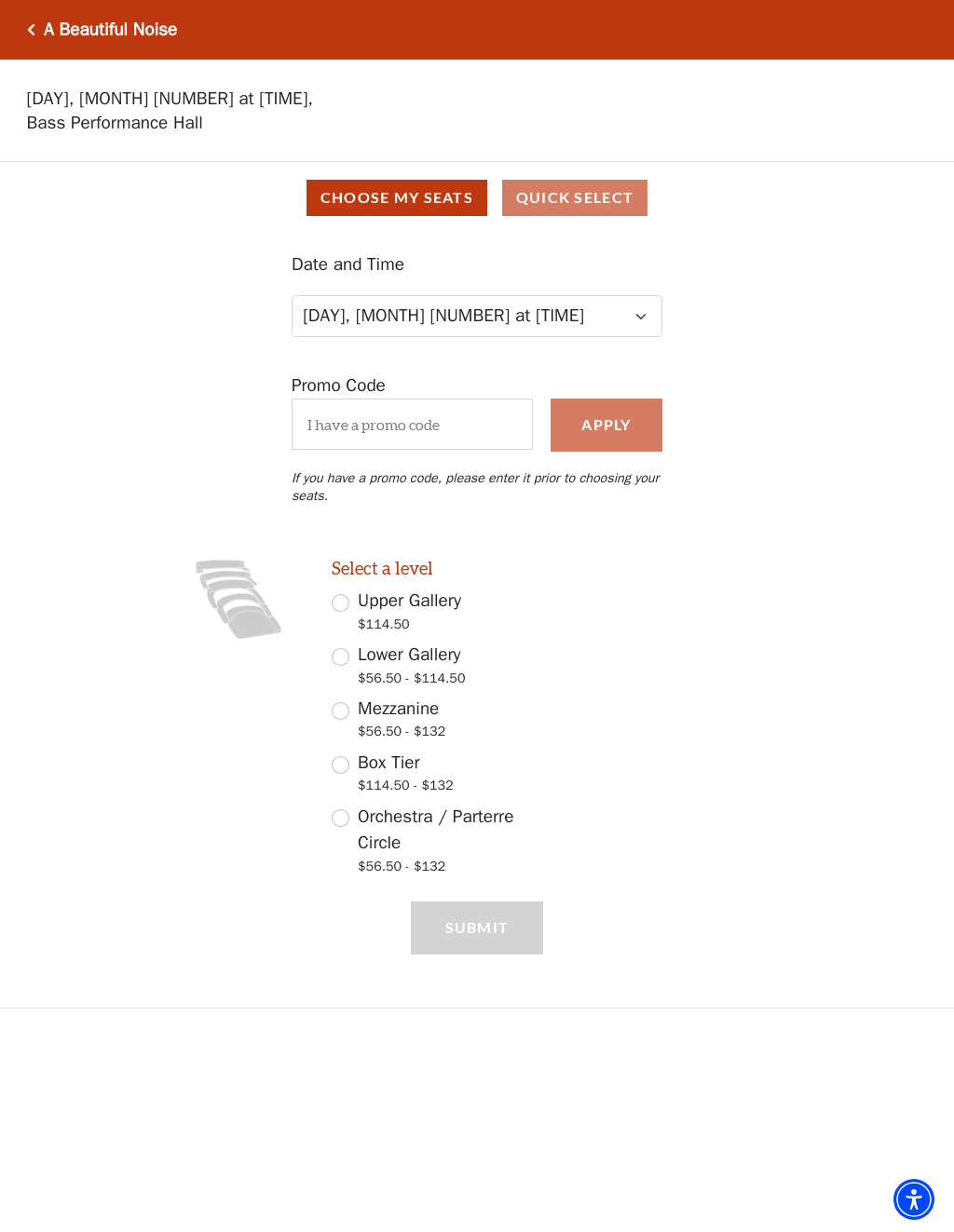 click on "Lower Gallery     $56.50 - $114.50" at bounding box center (340, 657) 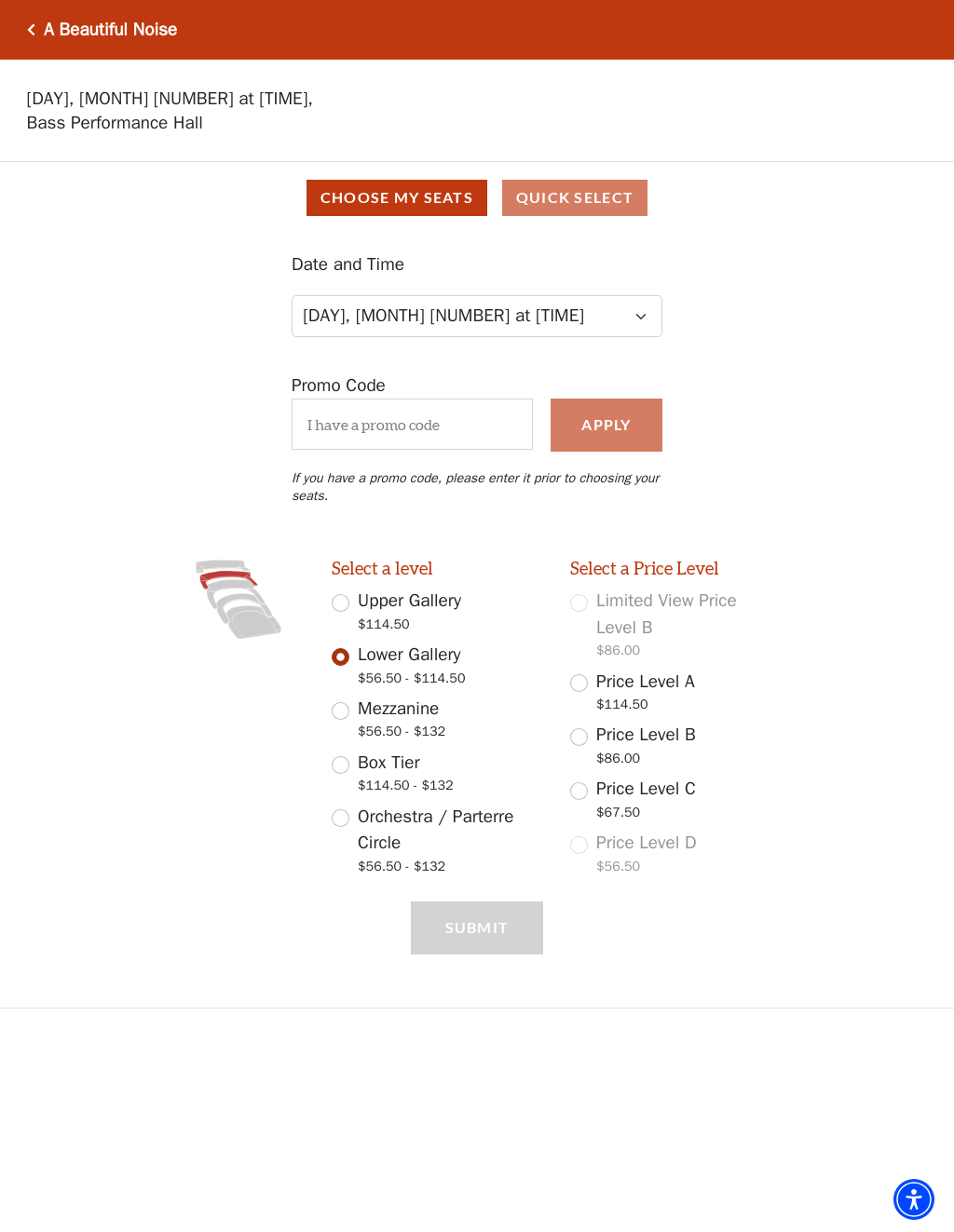 click on "Mezzanine" at bounding box center (398, 709) 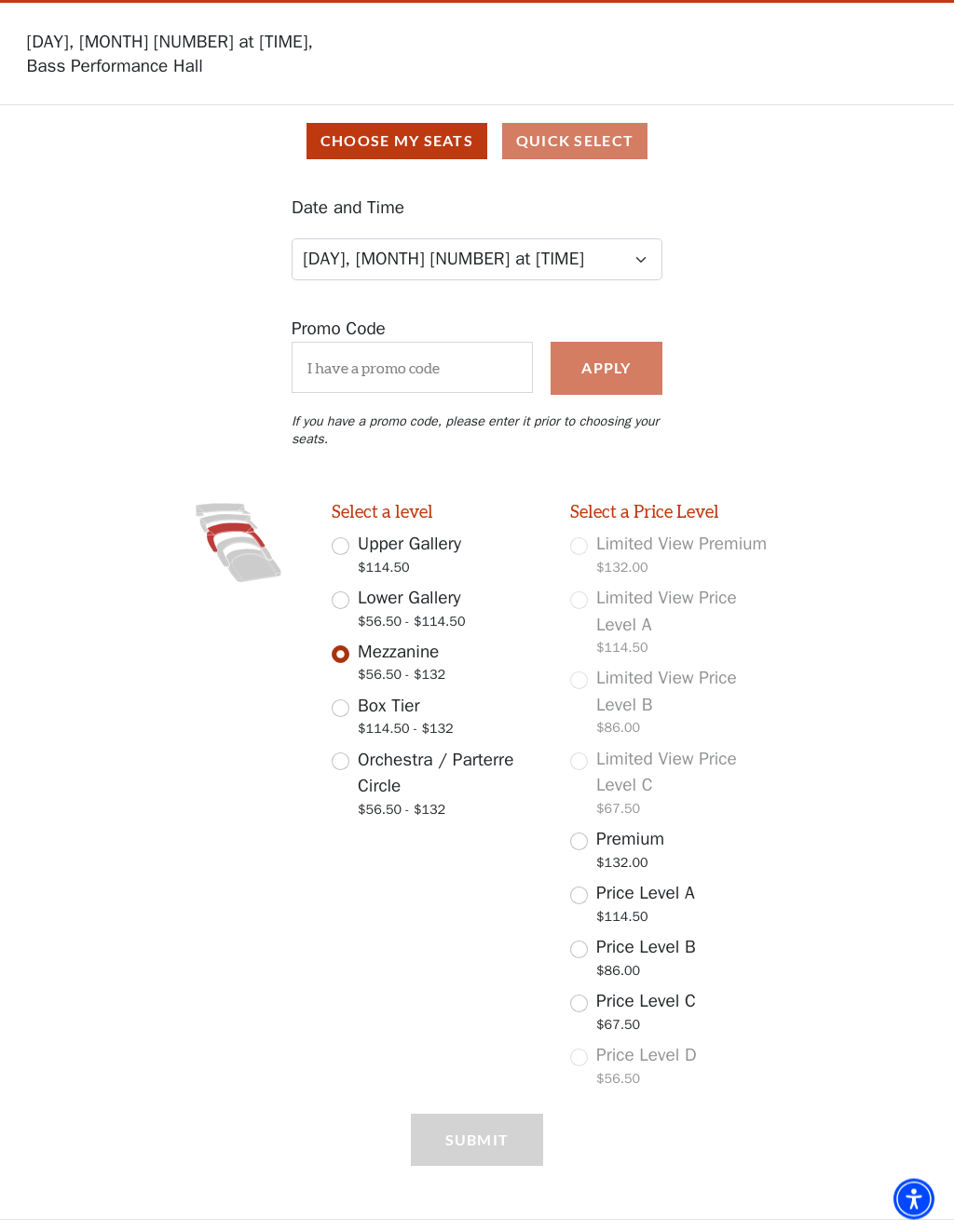 scroll, scrollTop: 73, scrollLeft: 0, axis: vertical 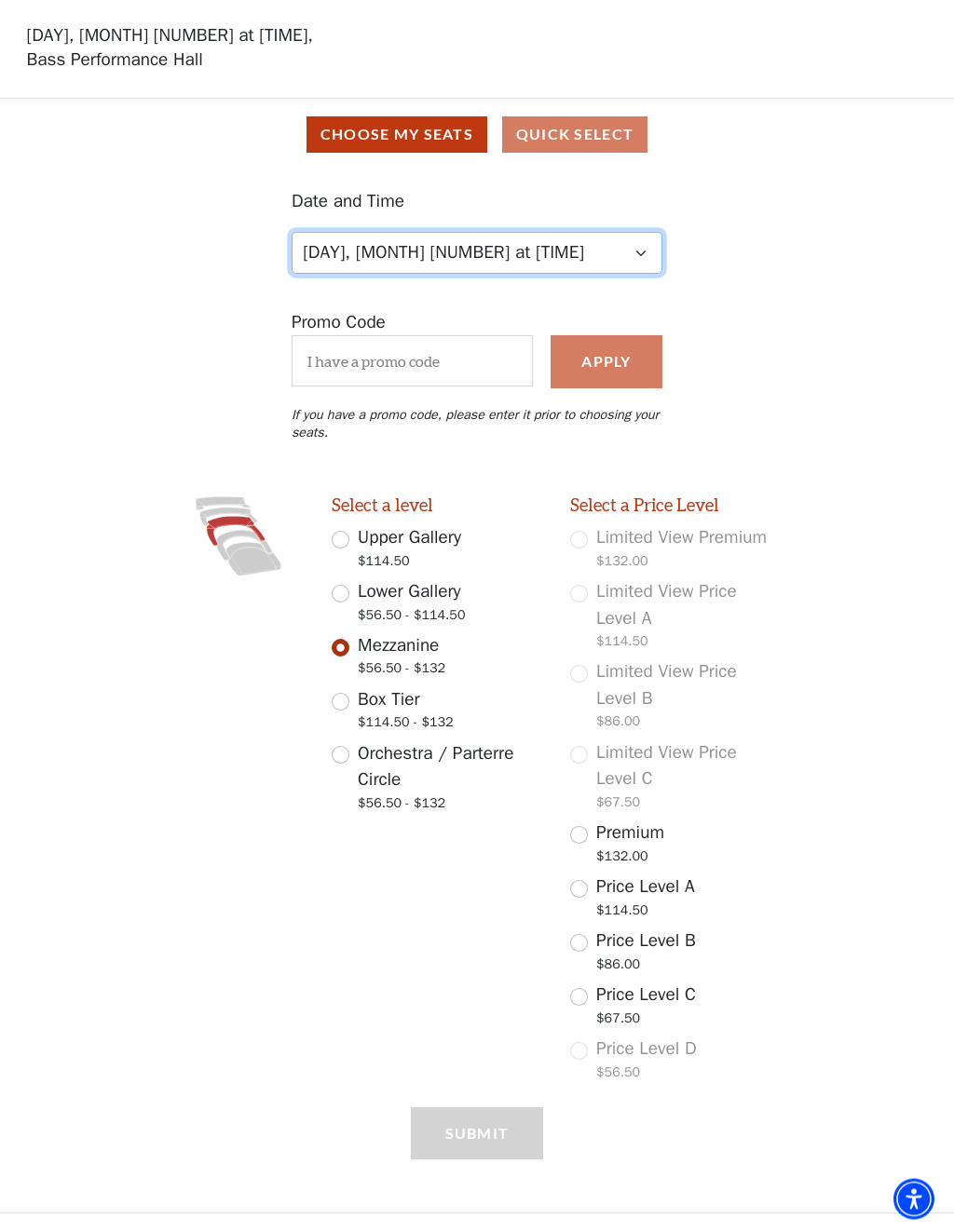 click on "Tuesday, October 28 at 7:30 PM Wednesday, October 29 at 7:30 PM Thursday, October 30 at 7:30 PM Friday, October 31 at 7:30 PM Saturday, November 1 at 1:30 PM Saturday, November 1 at 7:30 PM Sunday, November 2 at 1:30 PM Sunday, November 2 at 6:30 PM" at bounding box center (477, 253) 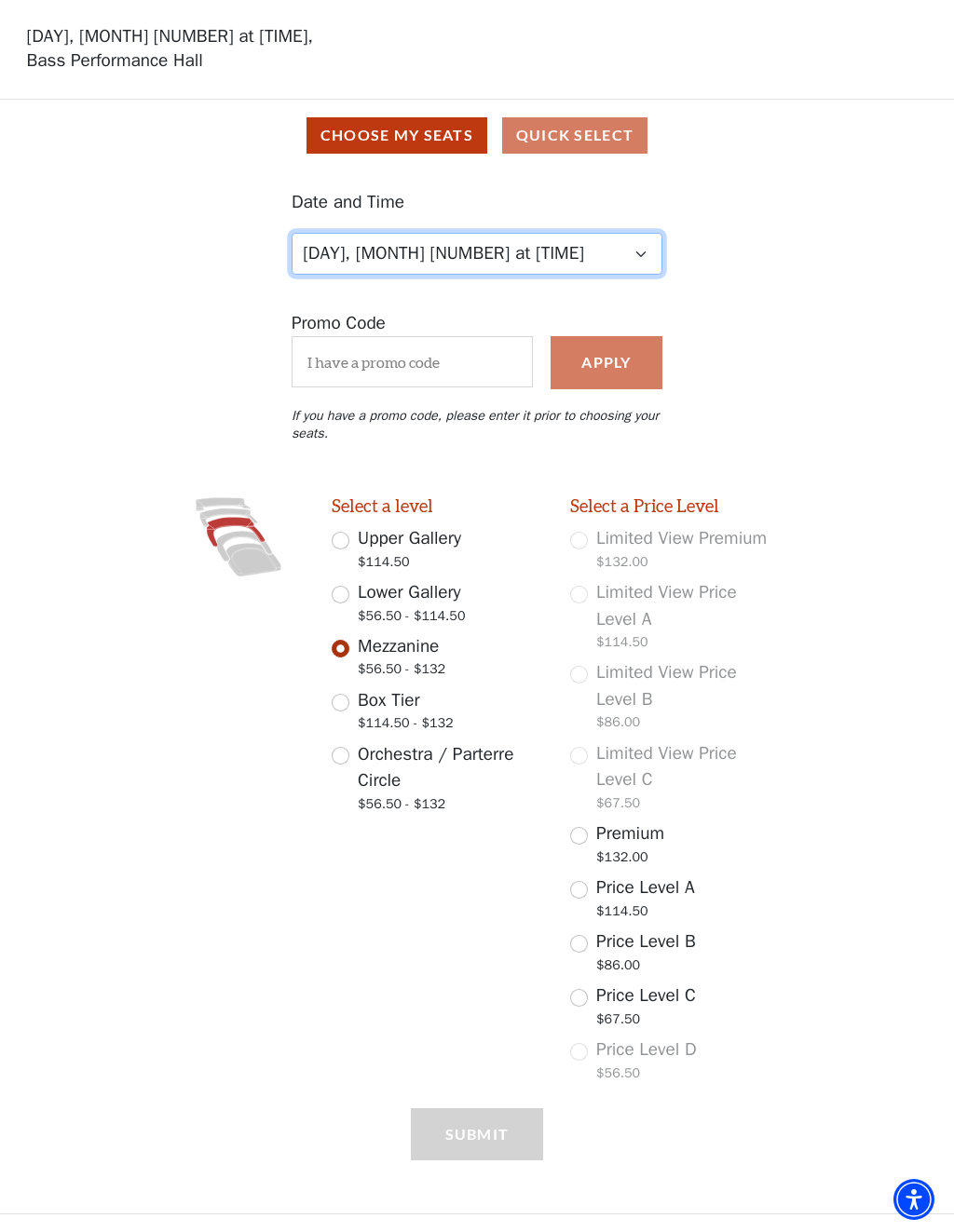 click on "Tuesday, October 28 at 7:30 PM Wednesday, October 29 at 7:30 PM Thursday, October 30 at 7:30 PM Friday, October 31 at 7:30 PM Saturday, November 1 at 1:30 PM Saturday, November 1 at 7:30 PM Sunday, November 2 at 1:30 PM Sunday, November 2 at 6:30 PM" at bounding box center [477, 253] 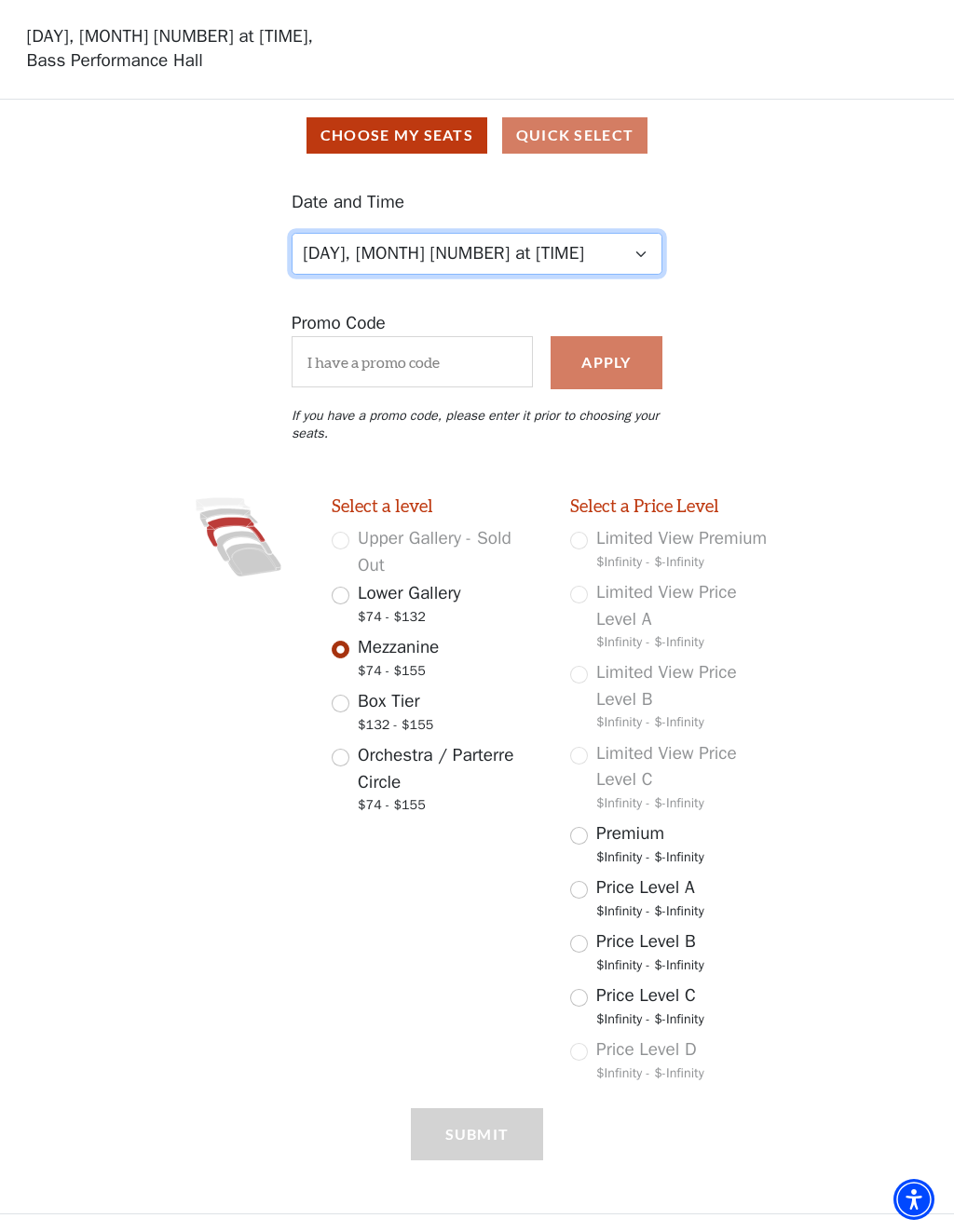 click on "Tuesday, October 28 at 7:30 PM Wednesday, October 29 at 7:30 PM Thursday, October 30 at 7:30 PM Friday, October 31 at 7:30 PM Saturday, November 1 at 1:30 PM Saturday, November 1 at 7:30 PM Sunday, November 2 at 1:30 PM Sunday, November 2 at 6:30 PM" at bounding box center [477, 253] 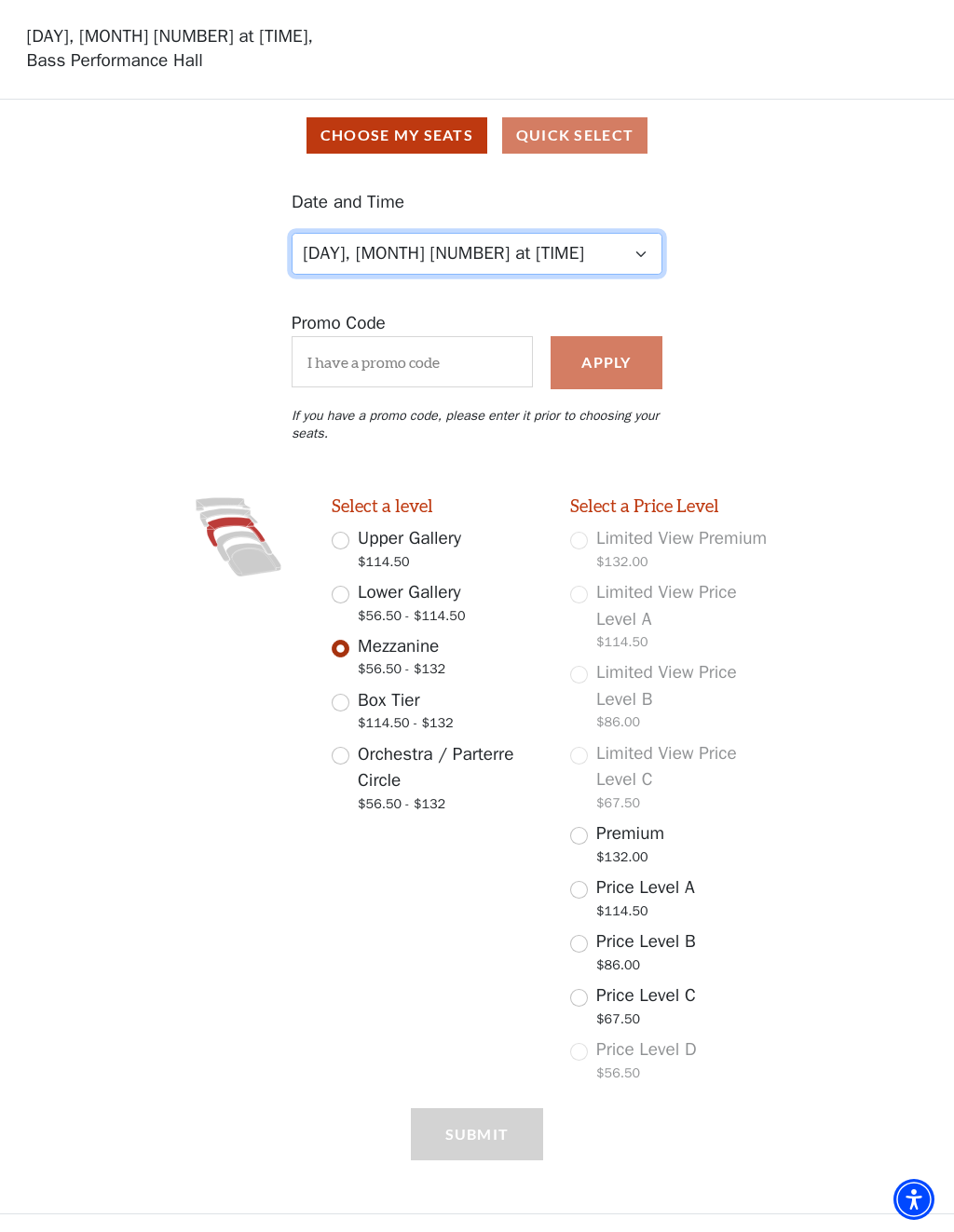 click on "Tuesday, October 28 at 7:30 PM Wednesday, October 29 at 7:30 PM Thursday, October 30 at 7:30 PM Friday, October 31 at 7:30 PM Saturday, November 1 at 1:30 PM Saturday, November 1 at 7:30 PM Sunday, November 2 at 1:30 PM Sunday, November 2 at 6:30 PM" at bounding box center (477, 253) 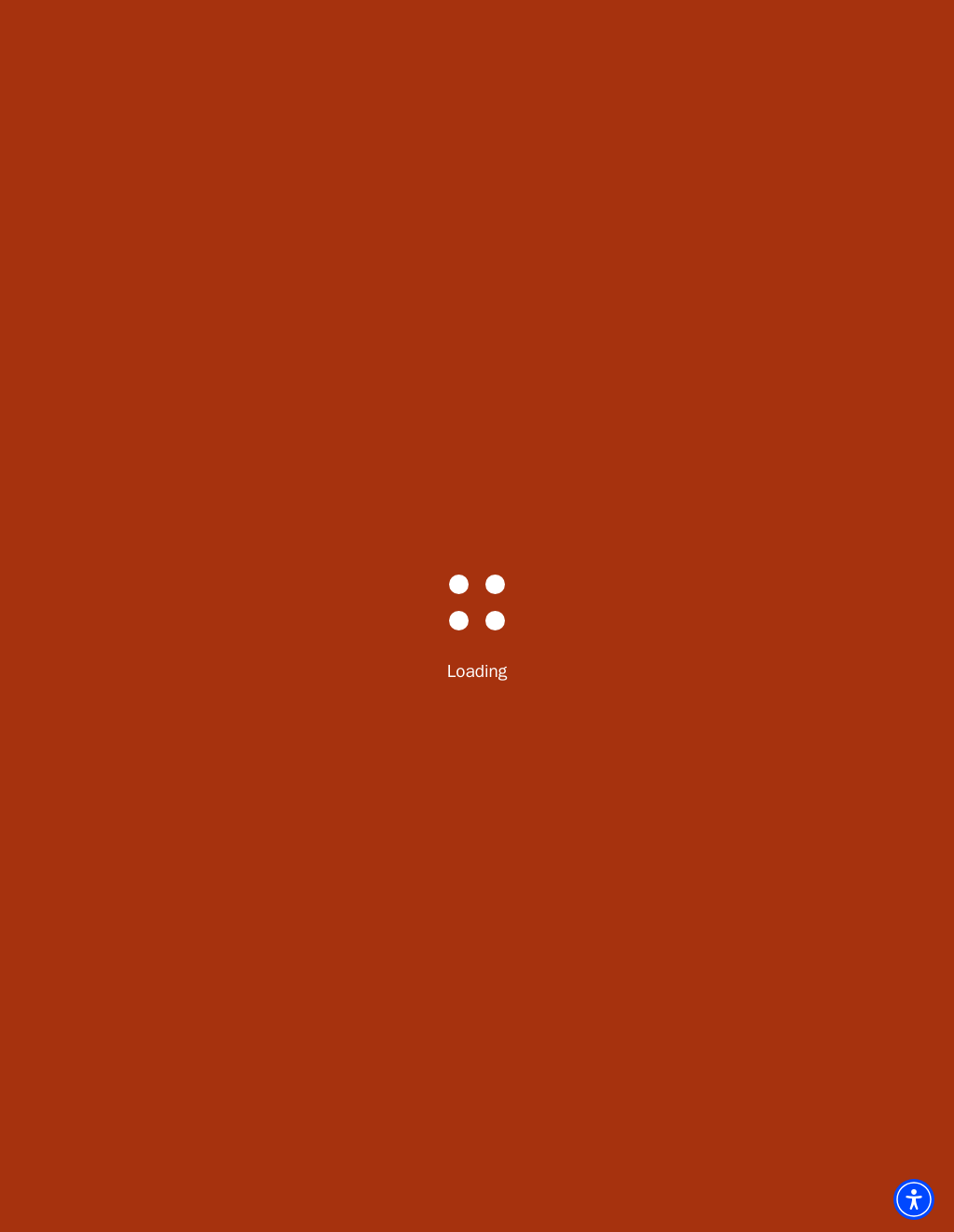 click on "Bass-Hall_Loader-Med-Gray   Loading" at bounding box center (477, 616) 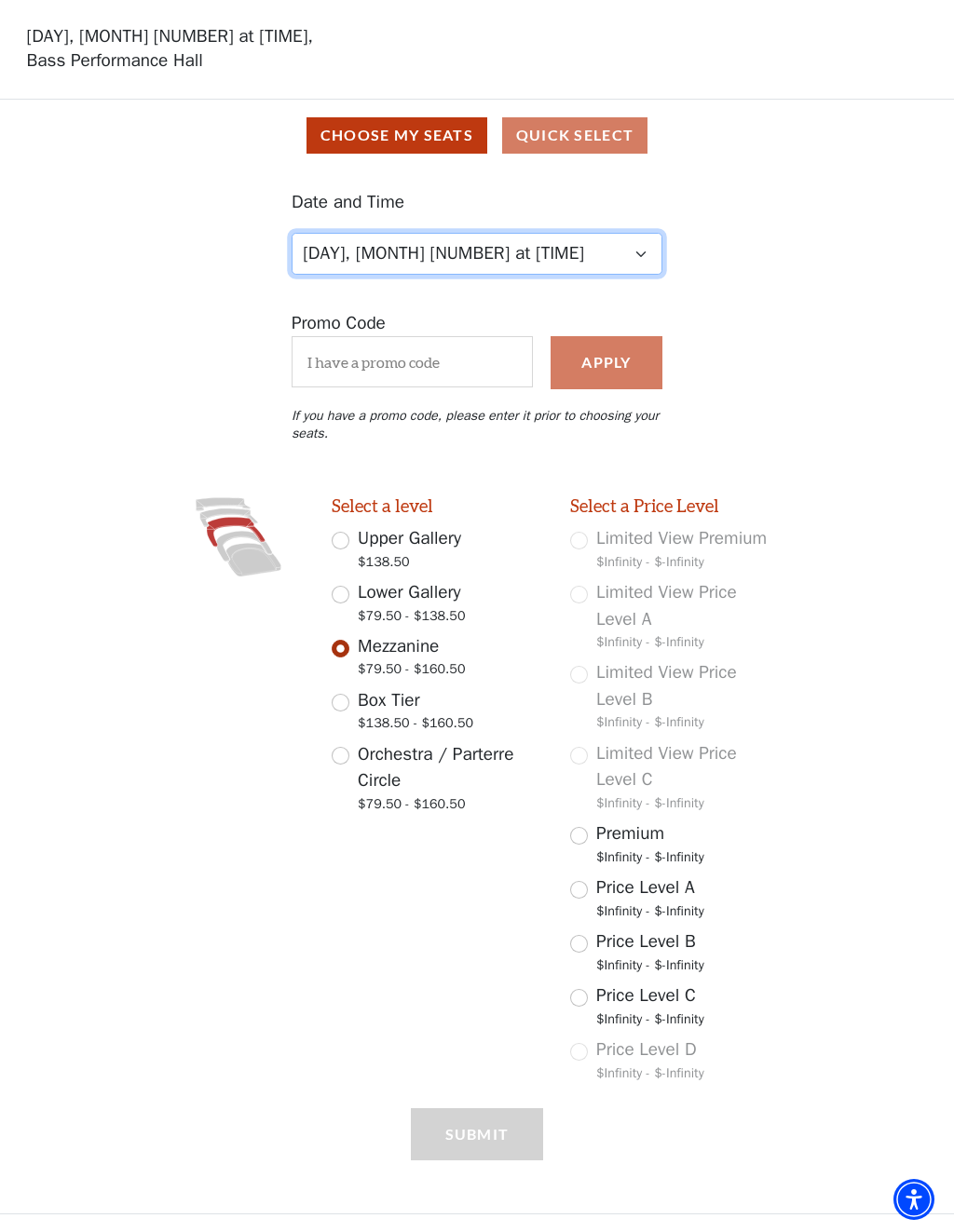 click on "Tuesday, October 28 at 7:30 PM Wednesday, October 29 at 7:30 PM Thursday, October 30 at 7:30 PM Friday, October 31 at 7:30 PM Saturday, November 1 at 1:30 PM Saturday, November 1 at 7:30 PM Sunday, November 2 at 1:30 PM Sunday, November 2 at 6:30 PM" at bounding box center [477, 253] 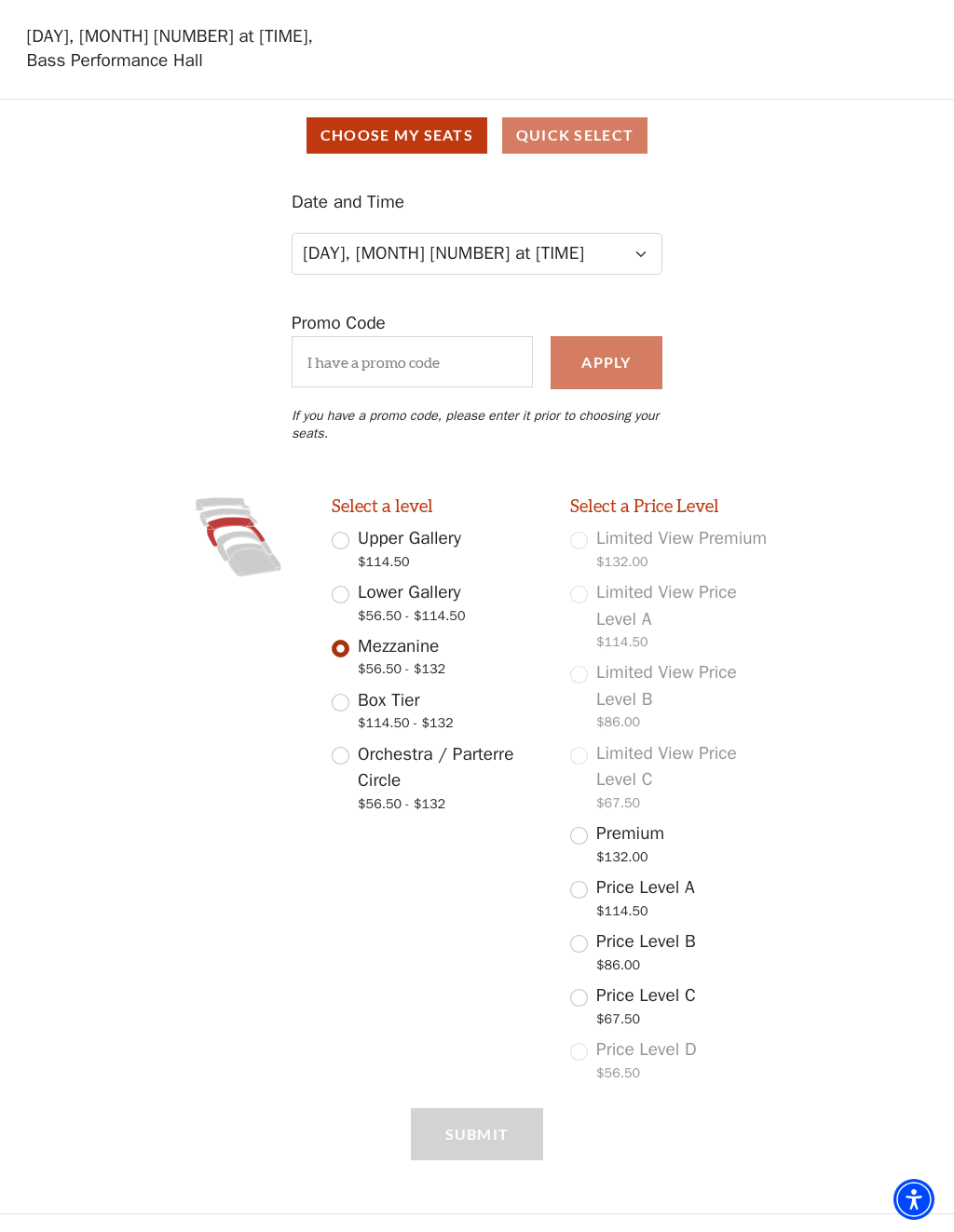 click on "Price Level C $67.50" at bounding box center [579, 997] 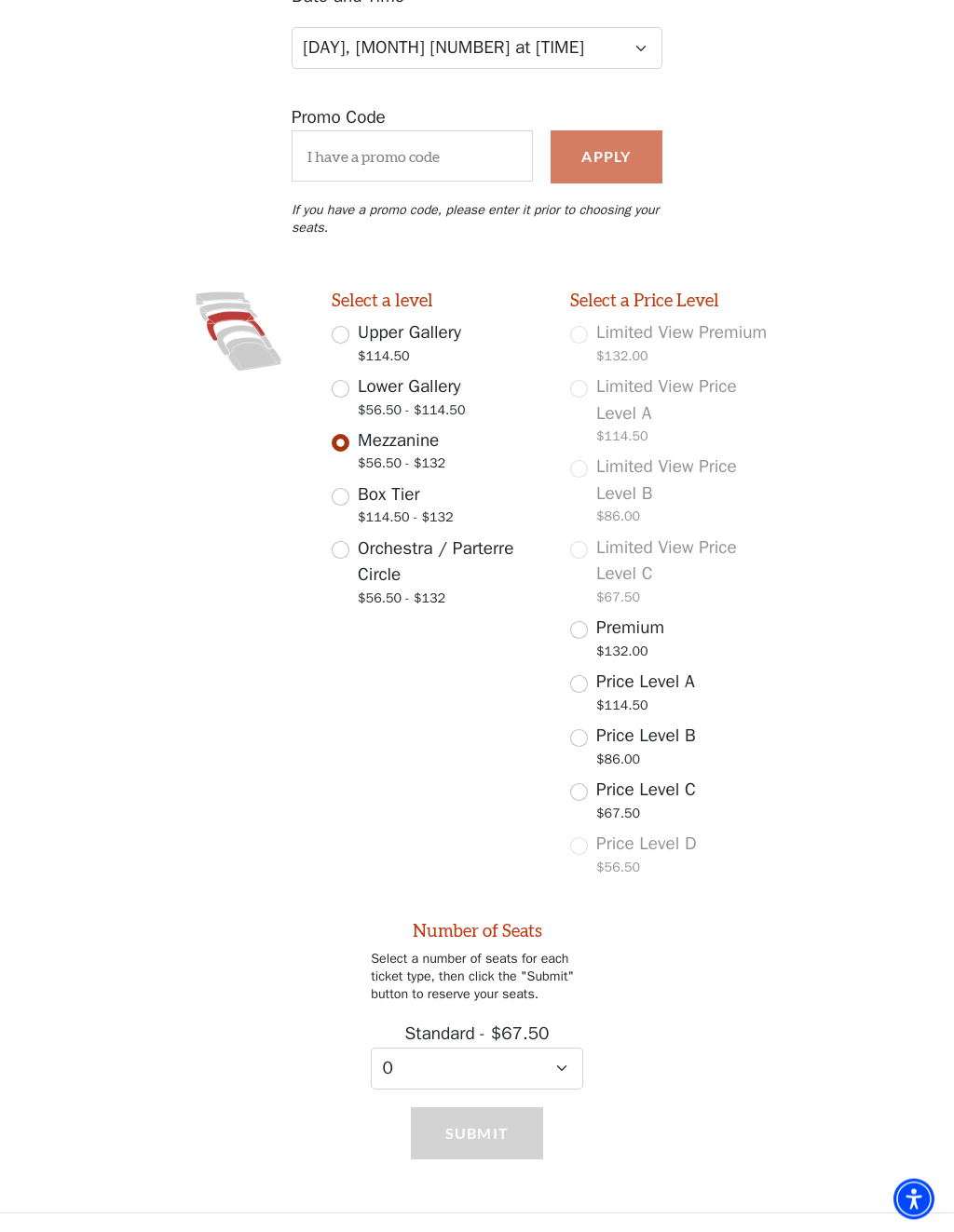 scroll, scrollTop: 291, scrollLeft: 0, axis: vertical 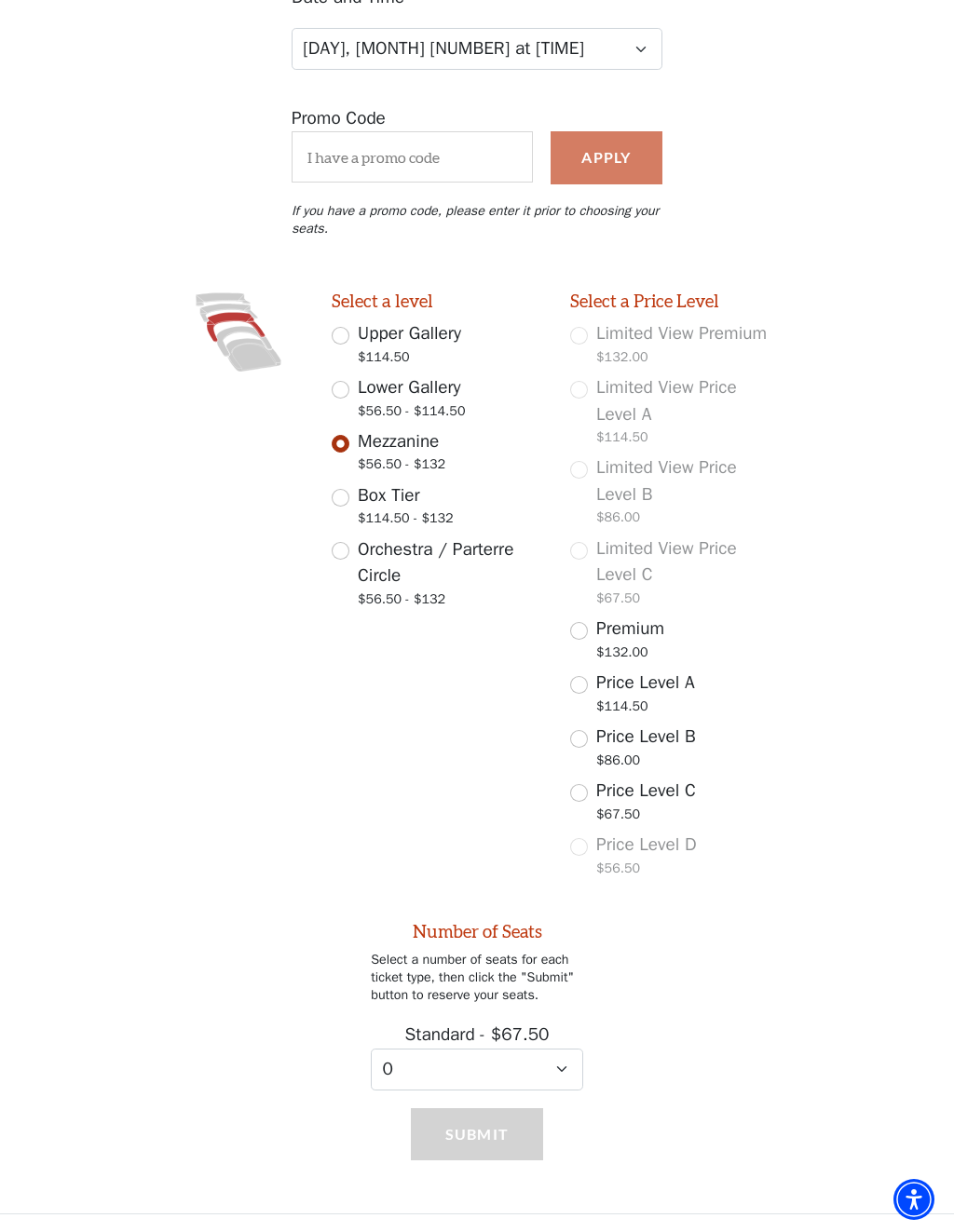 click on "Price Level C $67.50" at bounding box center [579, 792] 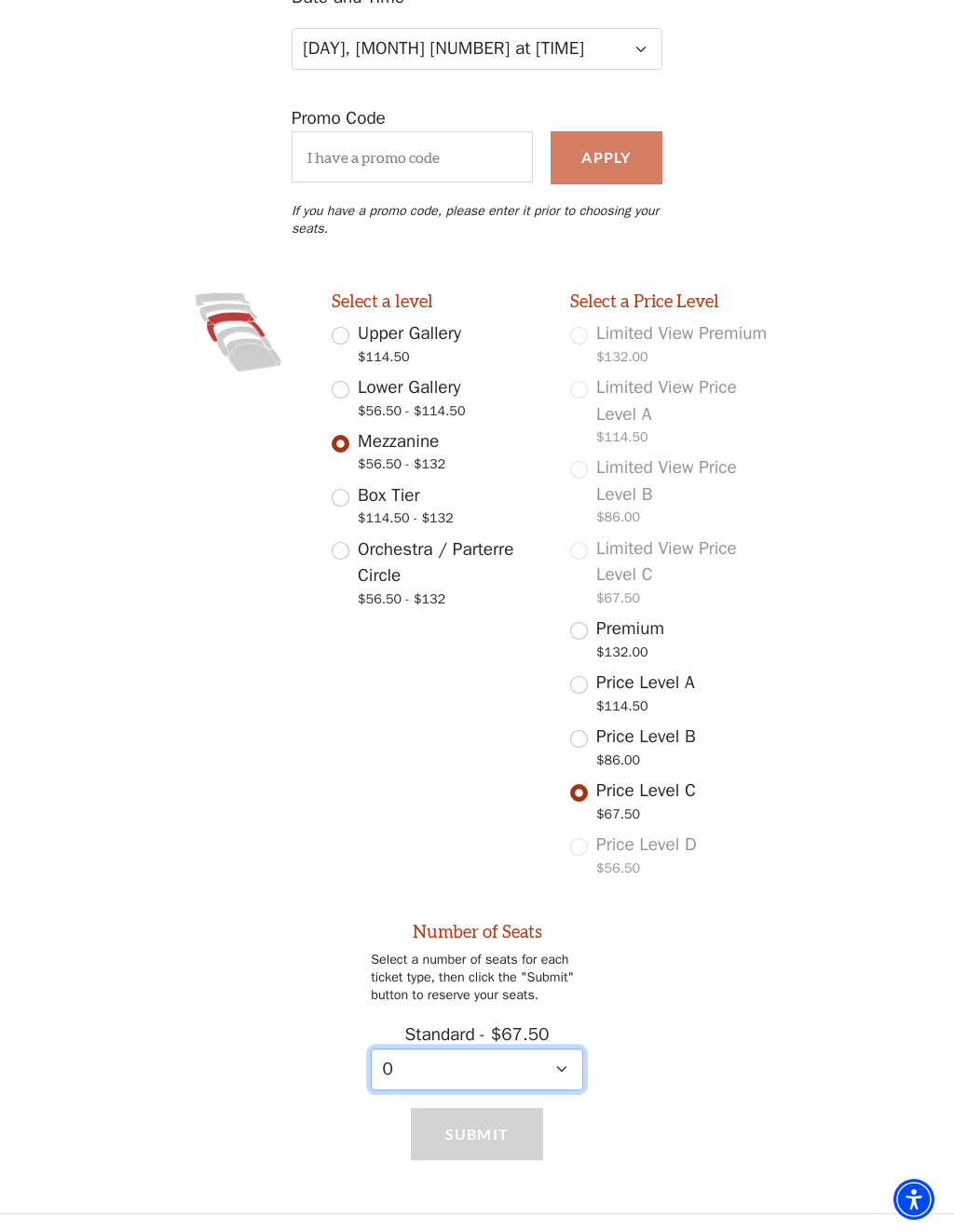 click on "0 1 2 3 4 5 6" at bounding box center (477, 1069) 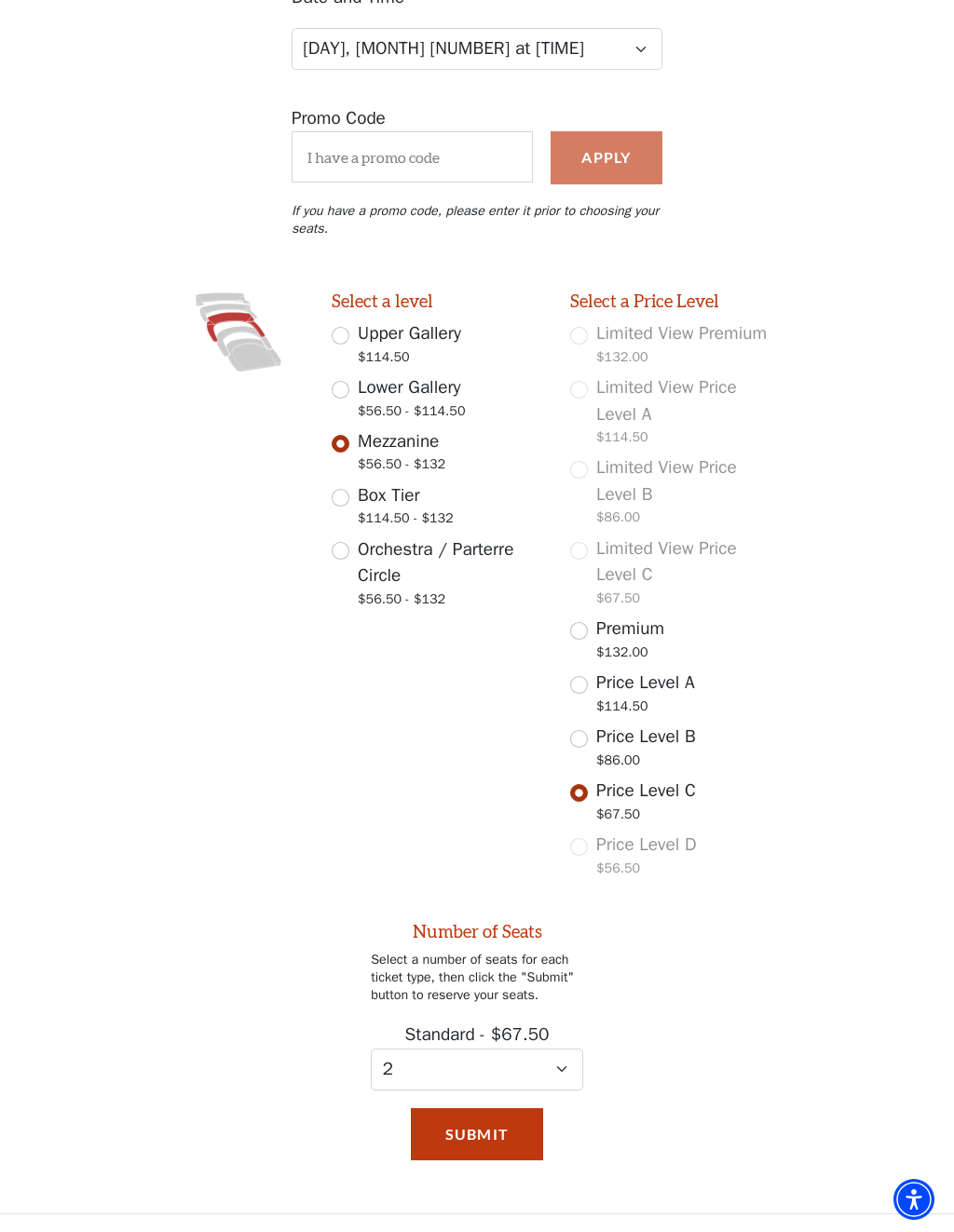 click on "Submit" at bounding box center [477, 1134] 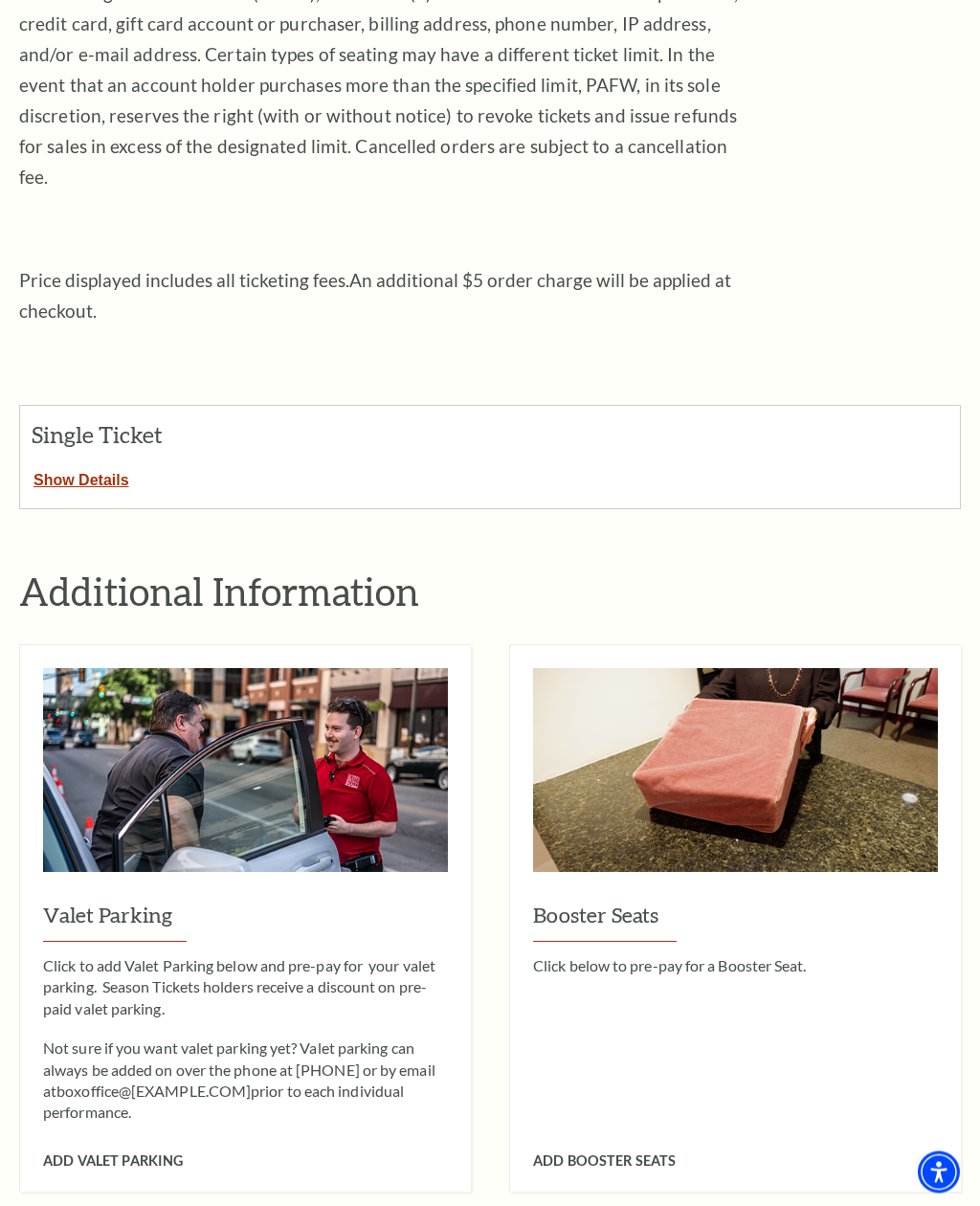 scroll, scrollTop: 0, scrollLeft: 0, axis: both 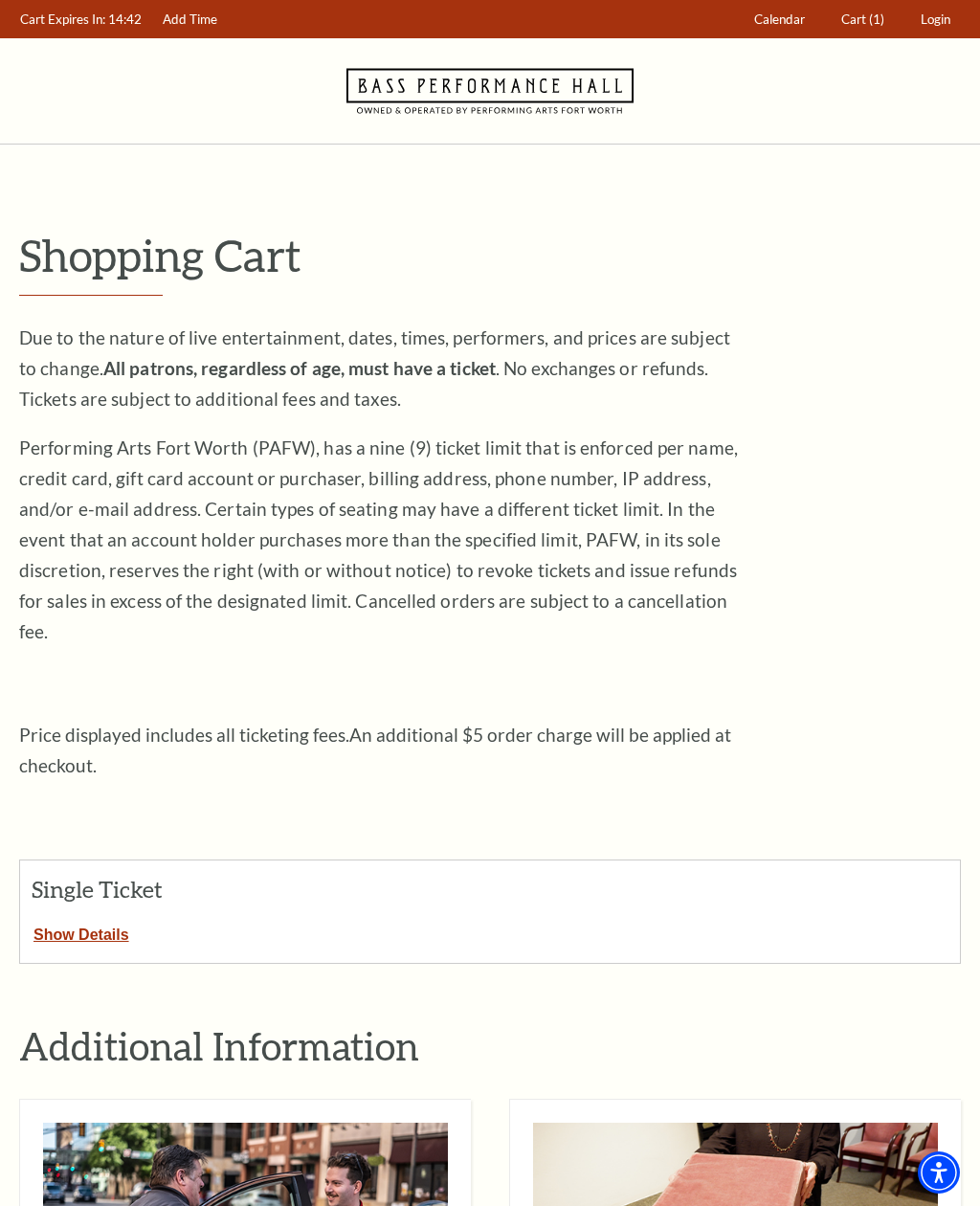 click on "Cart" at bounding box center [854, 19] 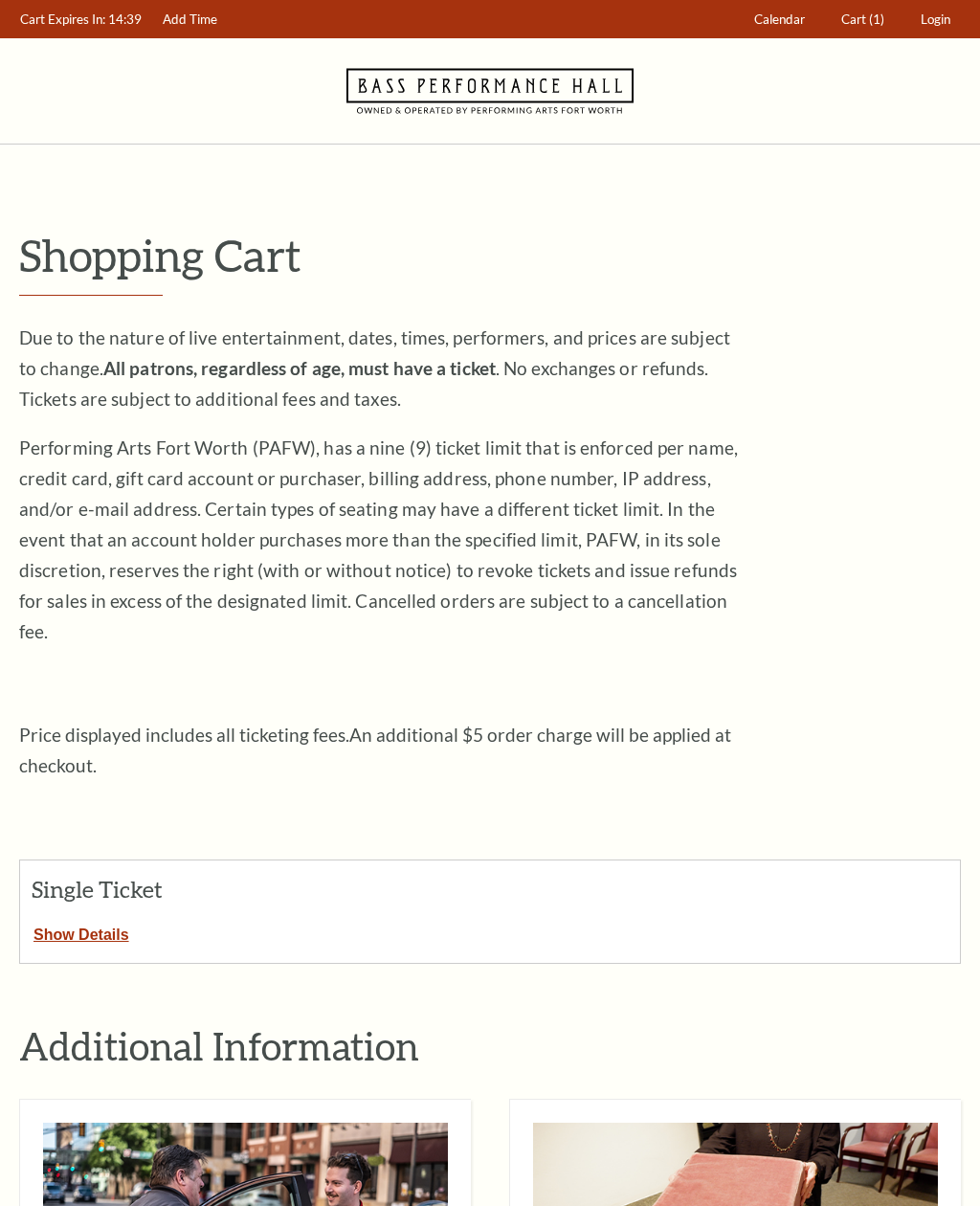 scroll, scrollTop: 0, scrollLeft: 0, axis: both 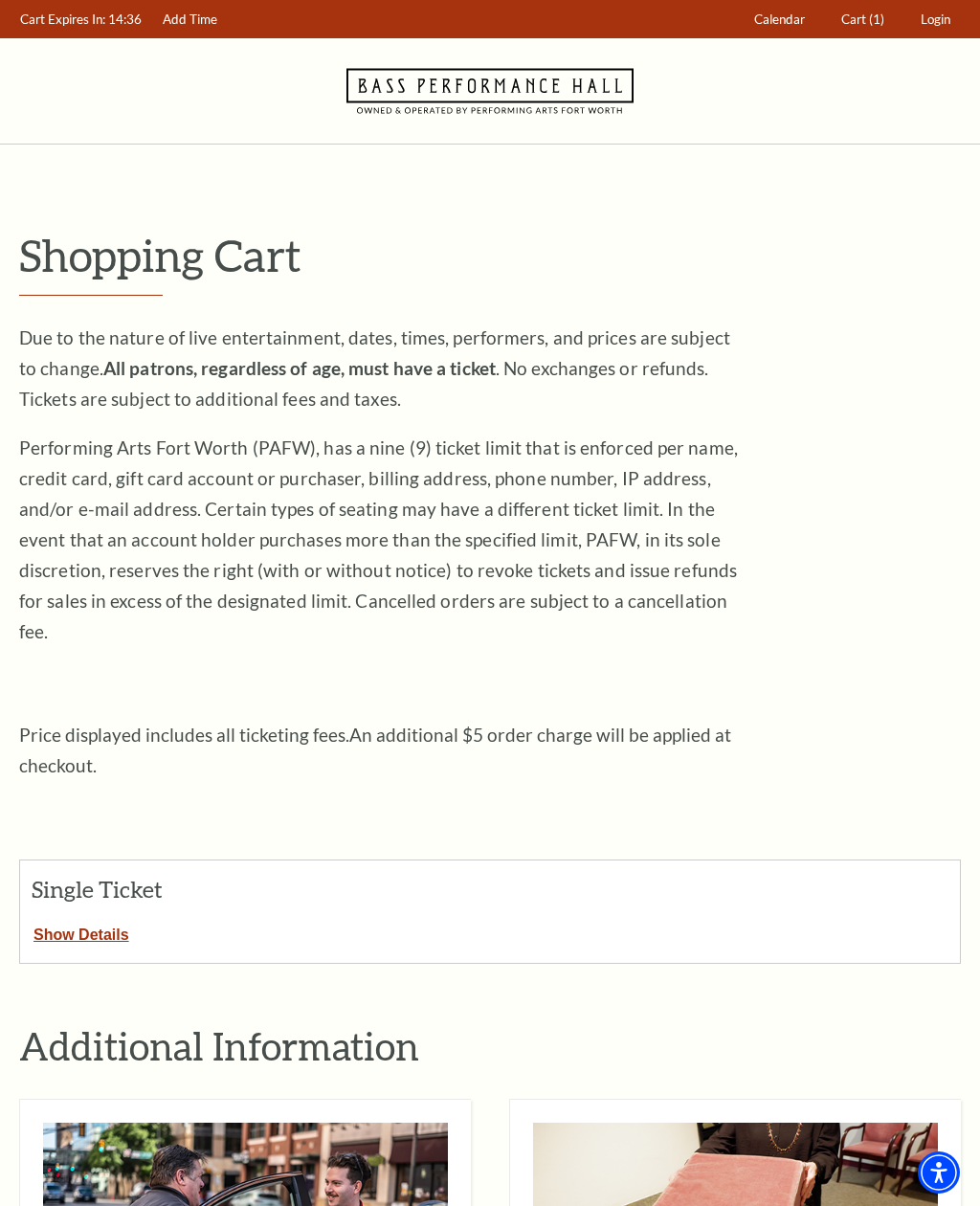 click on "Show Details" at bounding box center (81, 931) 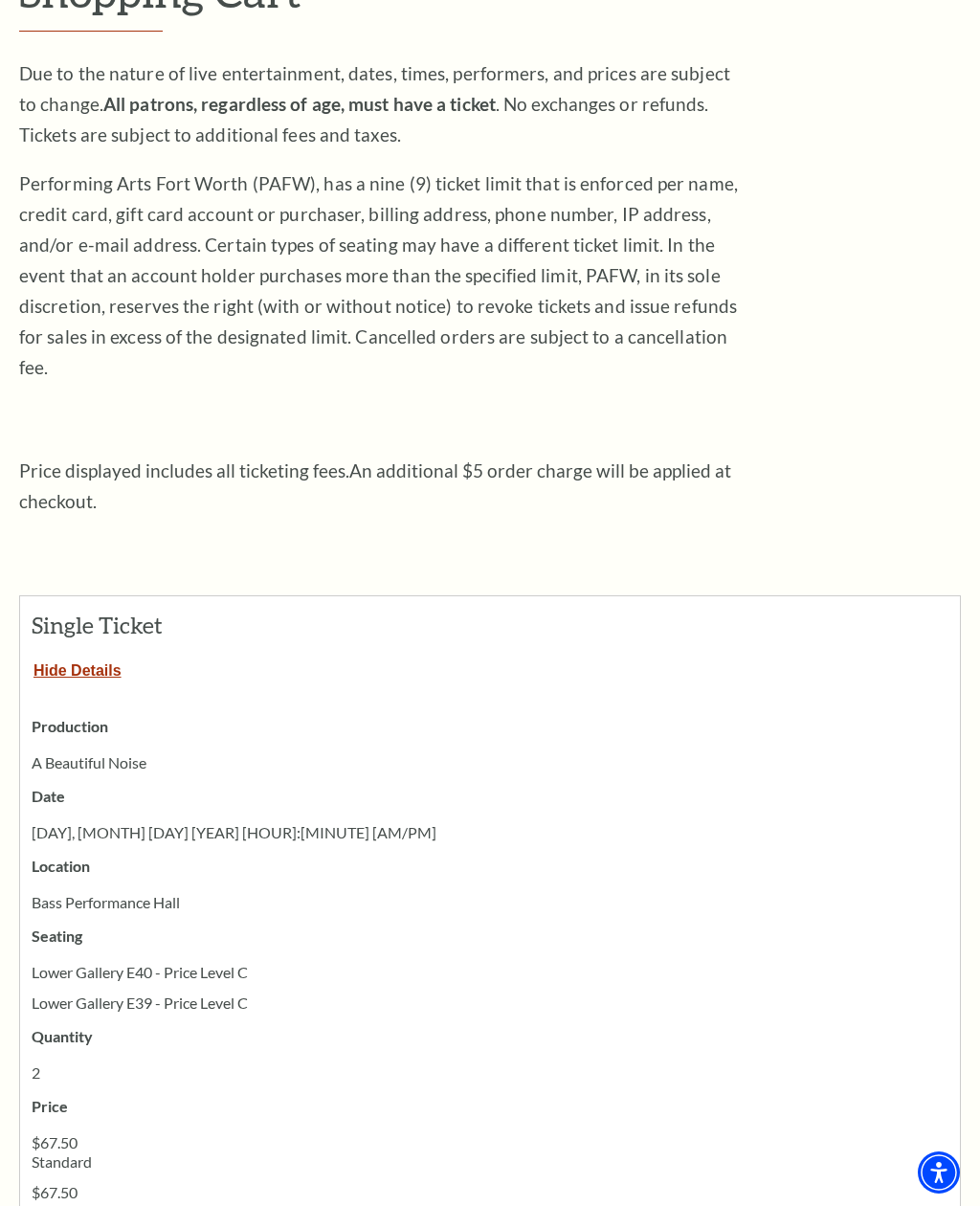 scroll, scrollTop: 0, scrollLeft: 0, axis: both 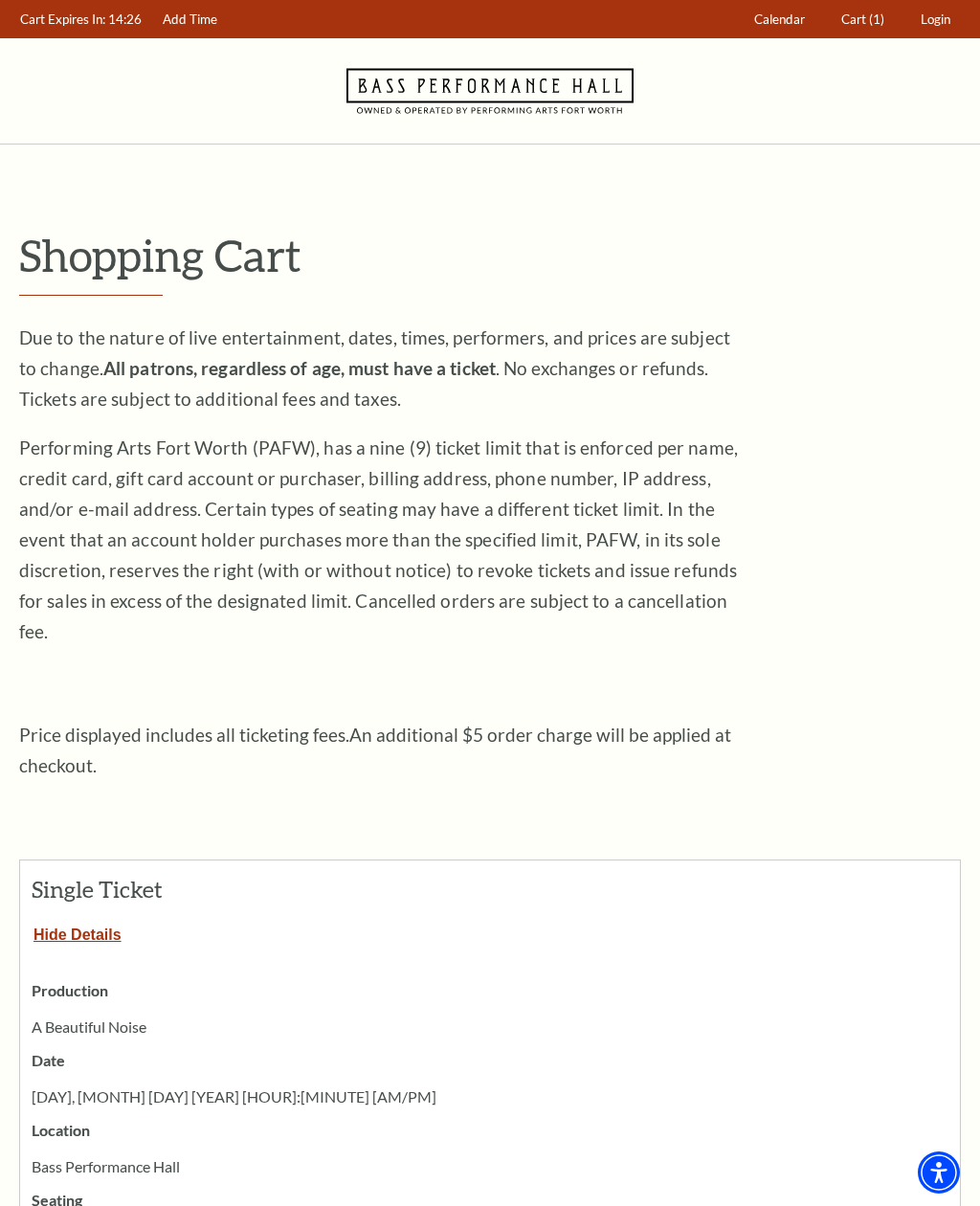 click on "Cart" at bounding box center [854, 19] 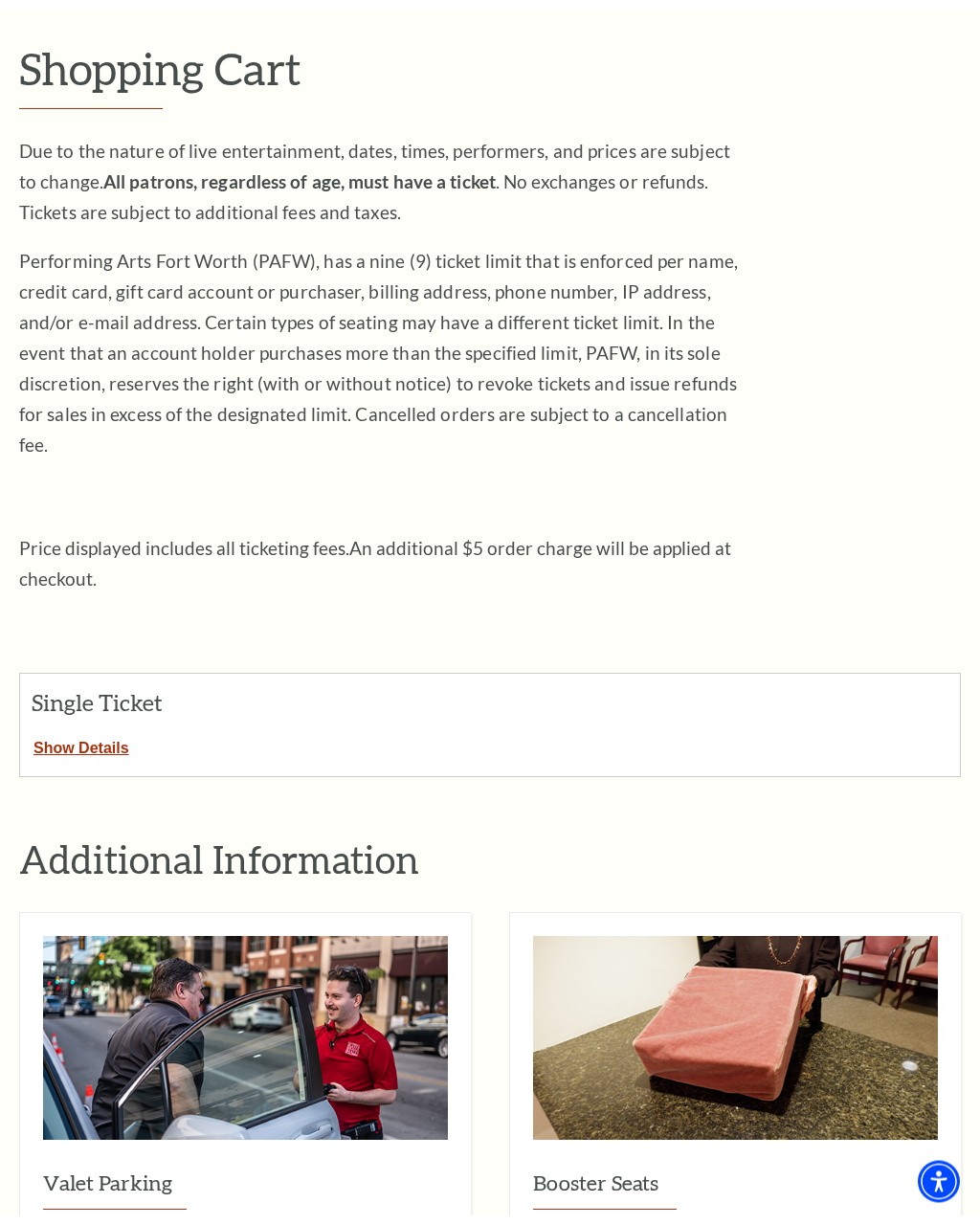 scroll, scrollTop: 0, scrollLeft: 0, axis: both 